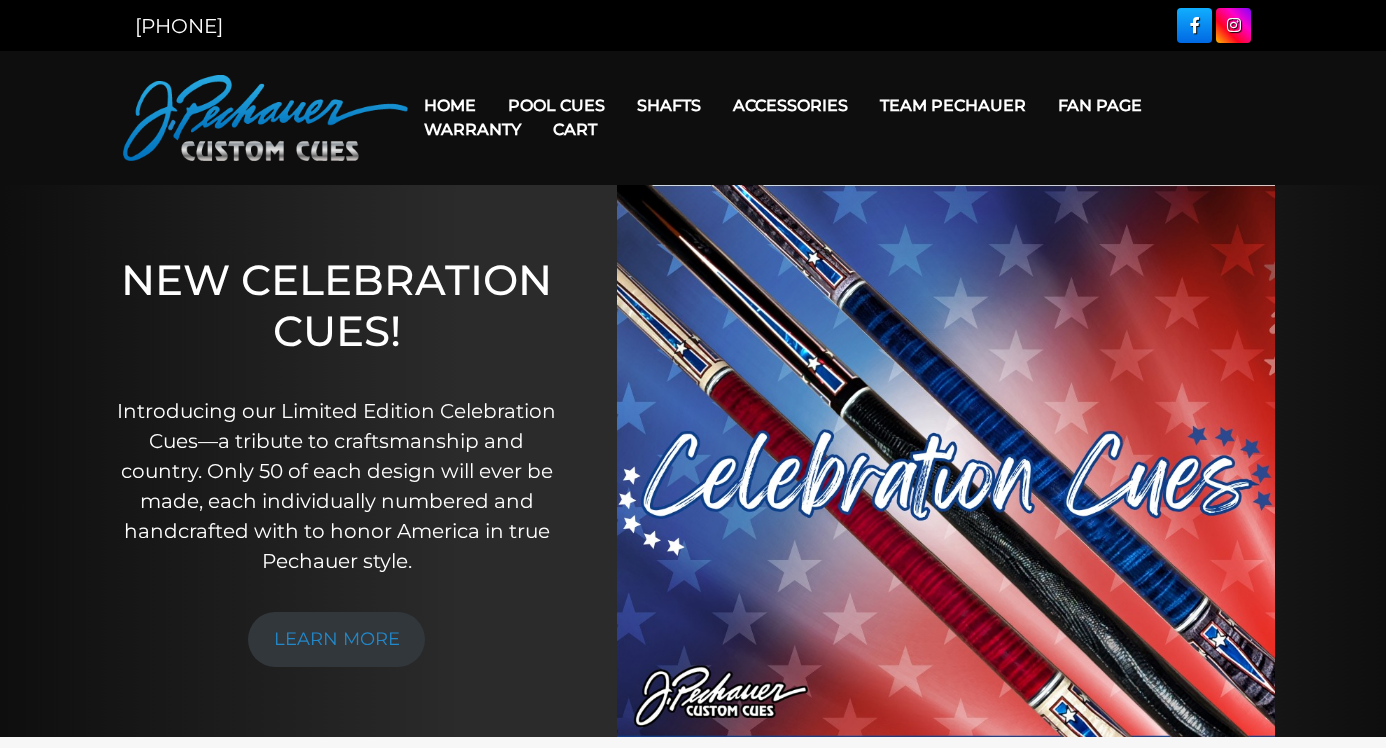 scroll, scrollTop: 0, scrollLeft: 0, axis: both 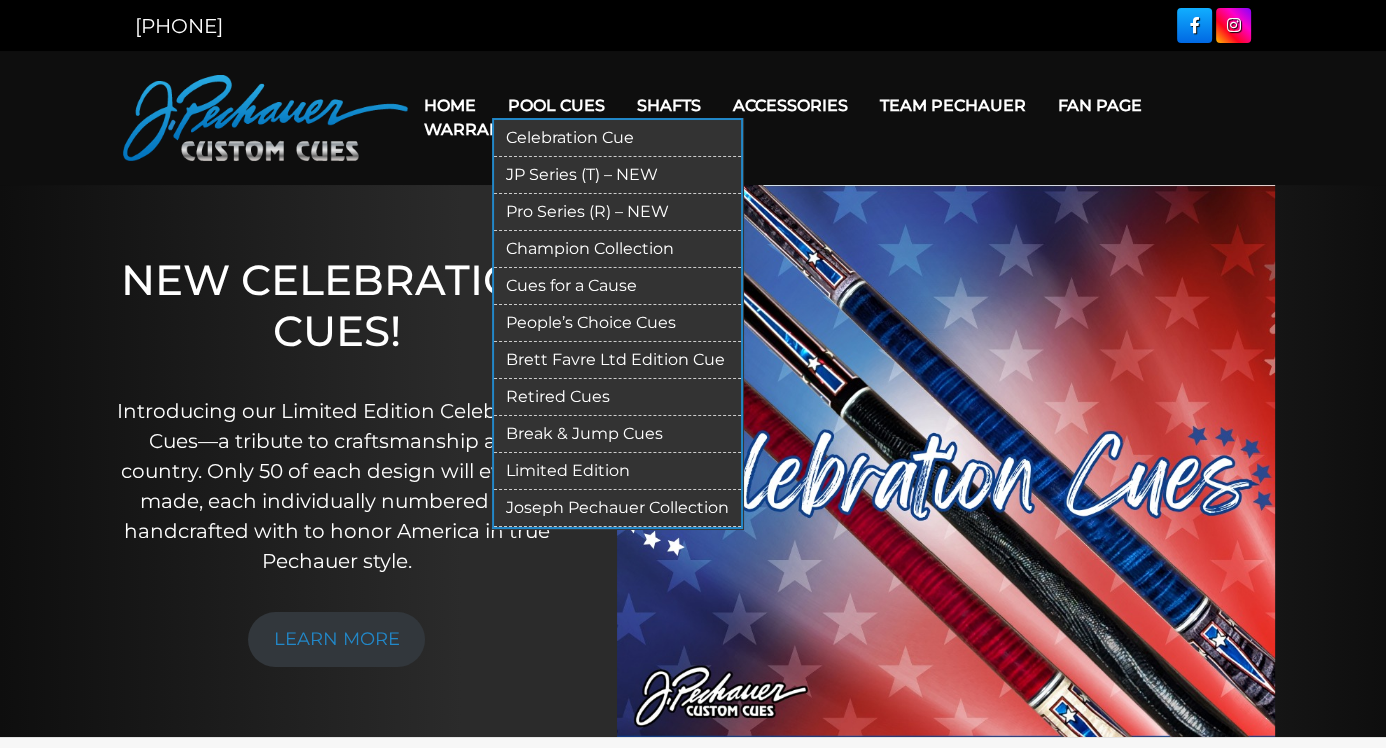click on "JP Series (T) – NEW" at bounding box center (617, 175) 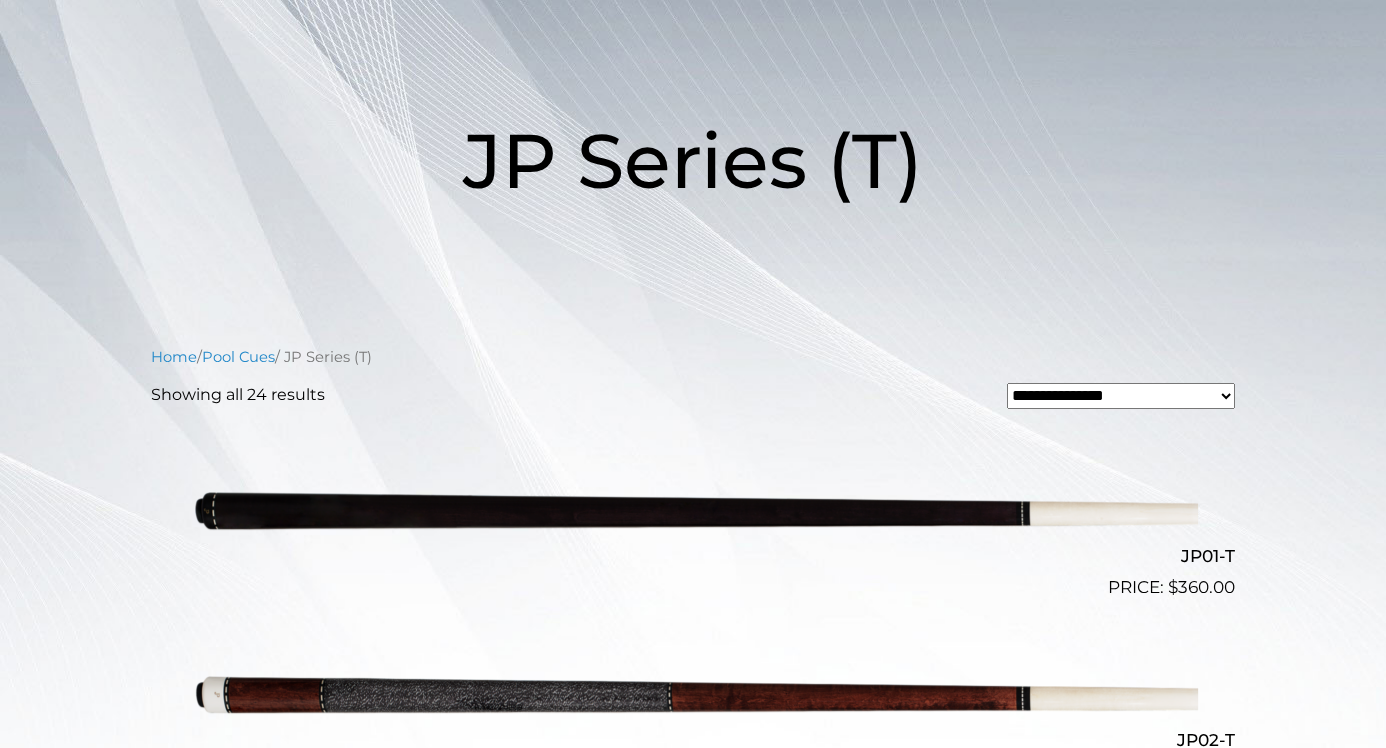 scroll, scrollTop: 0, scrollLeft: 0, axis: both 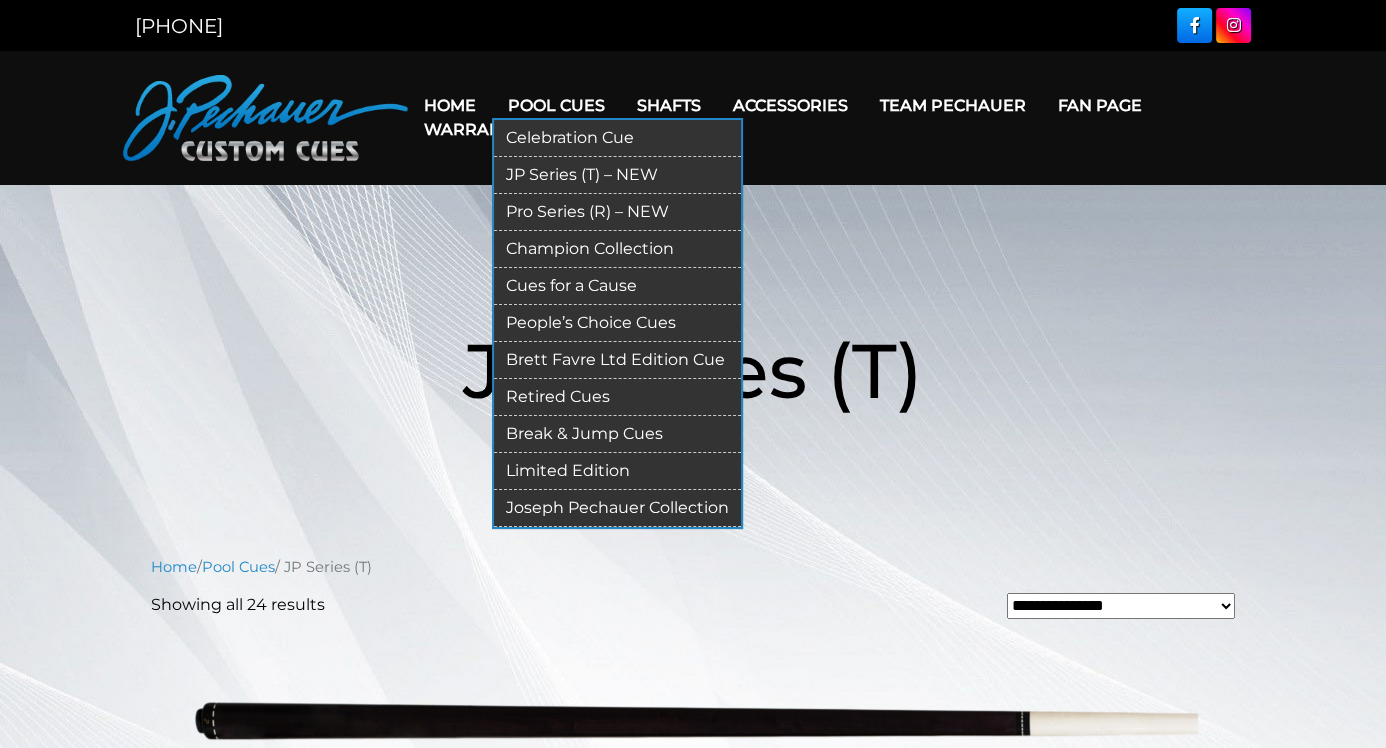 click on "Pro Series (R) – NEW" at bounding box center [617, 212] 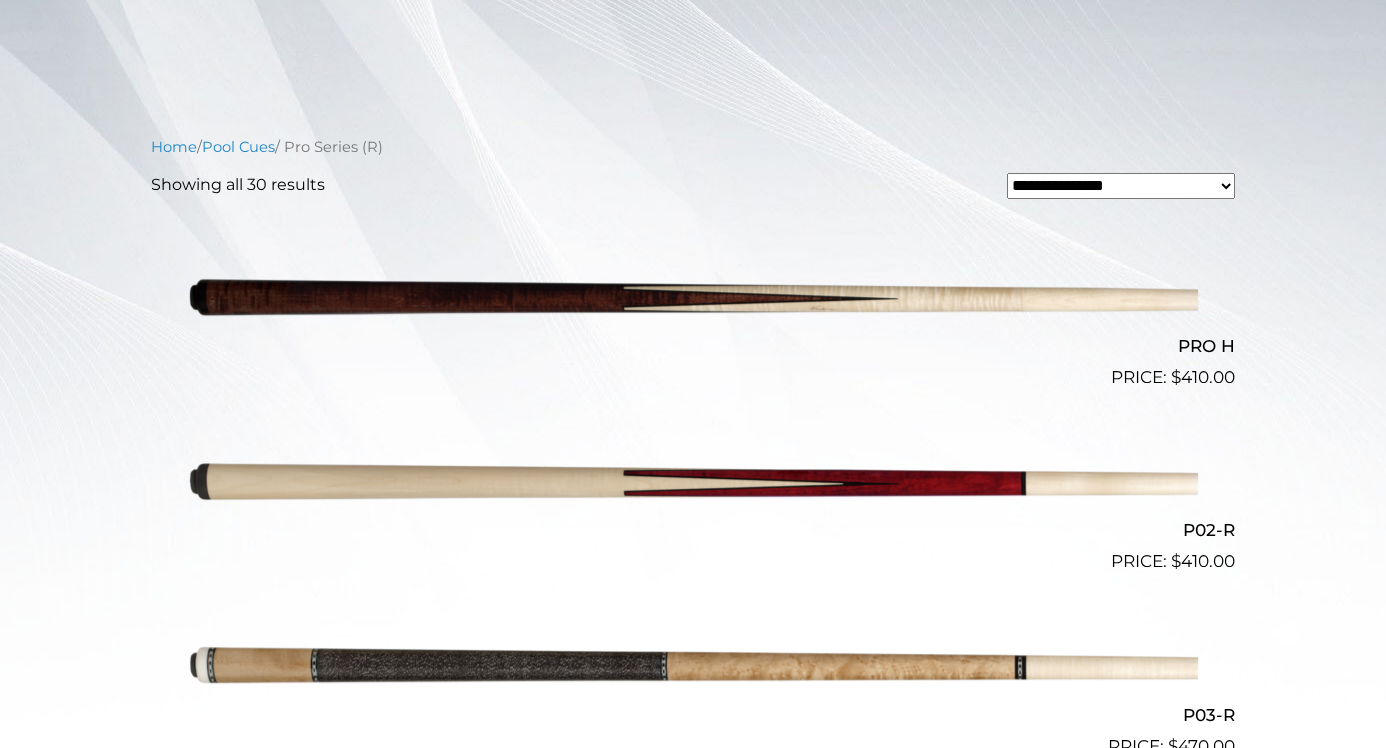 scroll, scrollTop: 0, scrollLeft: 0, axis: both 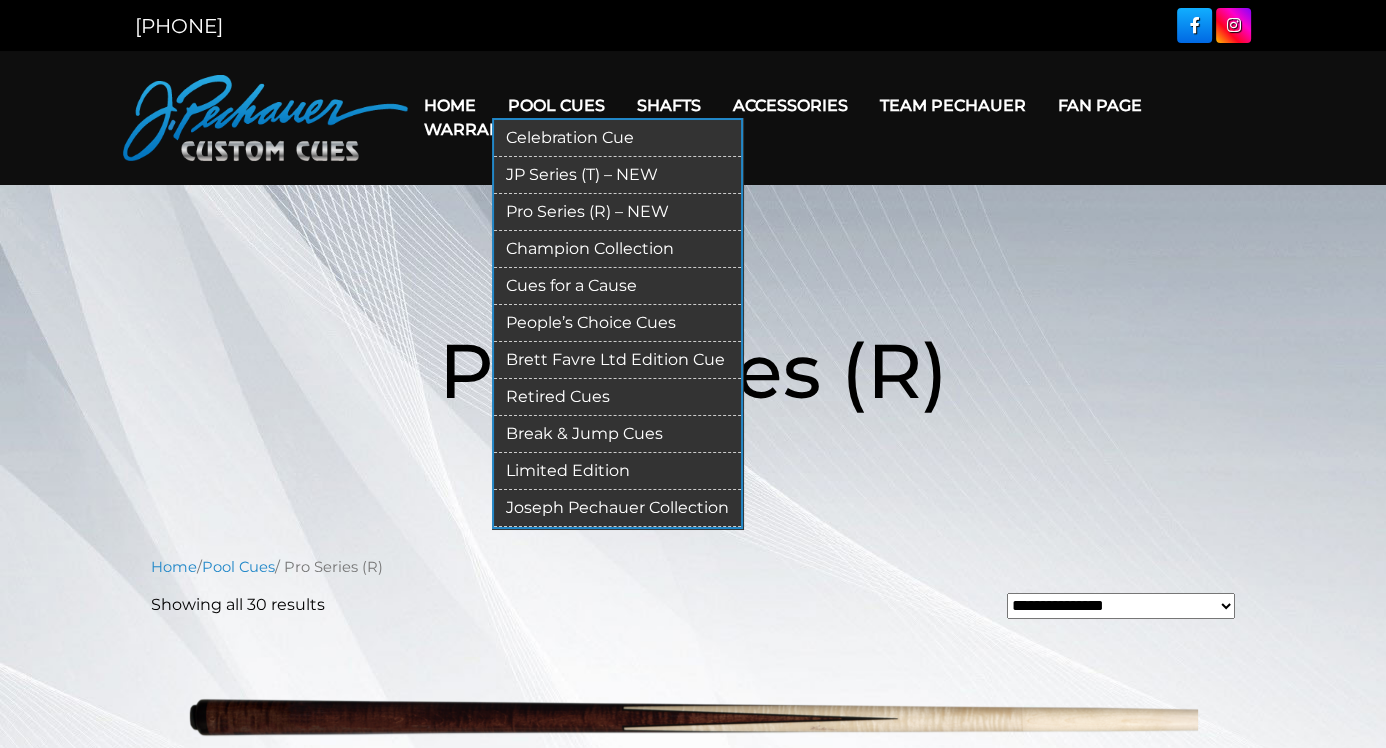 click on "Retired Cues" at bounding box center [617, 397] 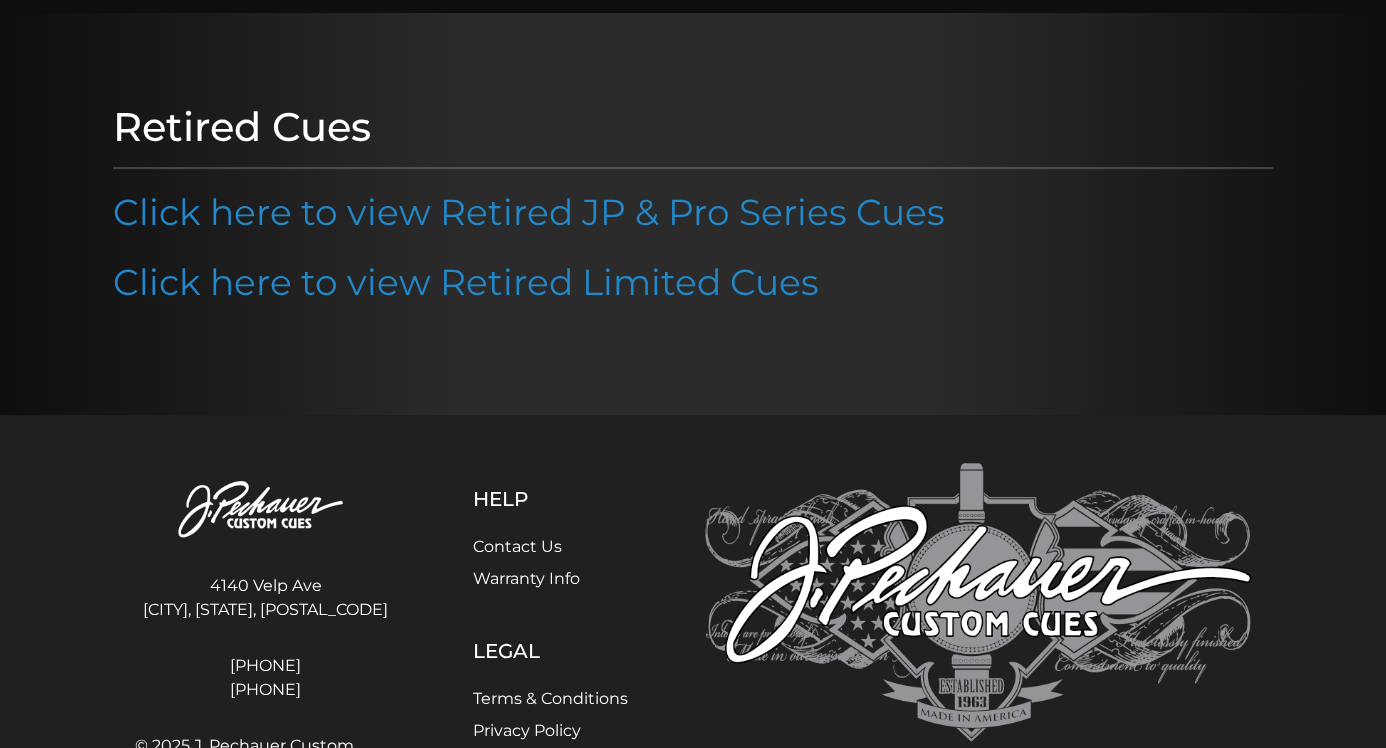 scroll, scrollTop: 210, scrollLeft: 0, axis: vertical 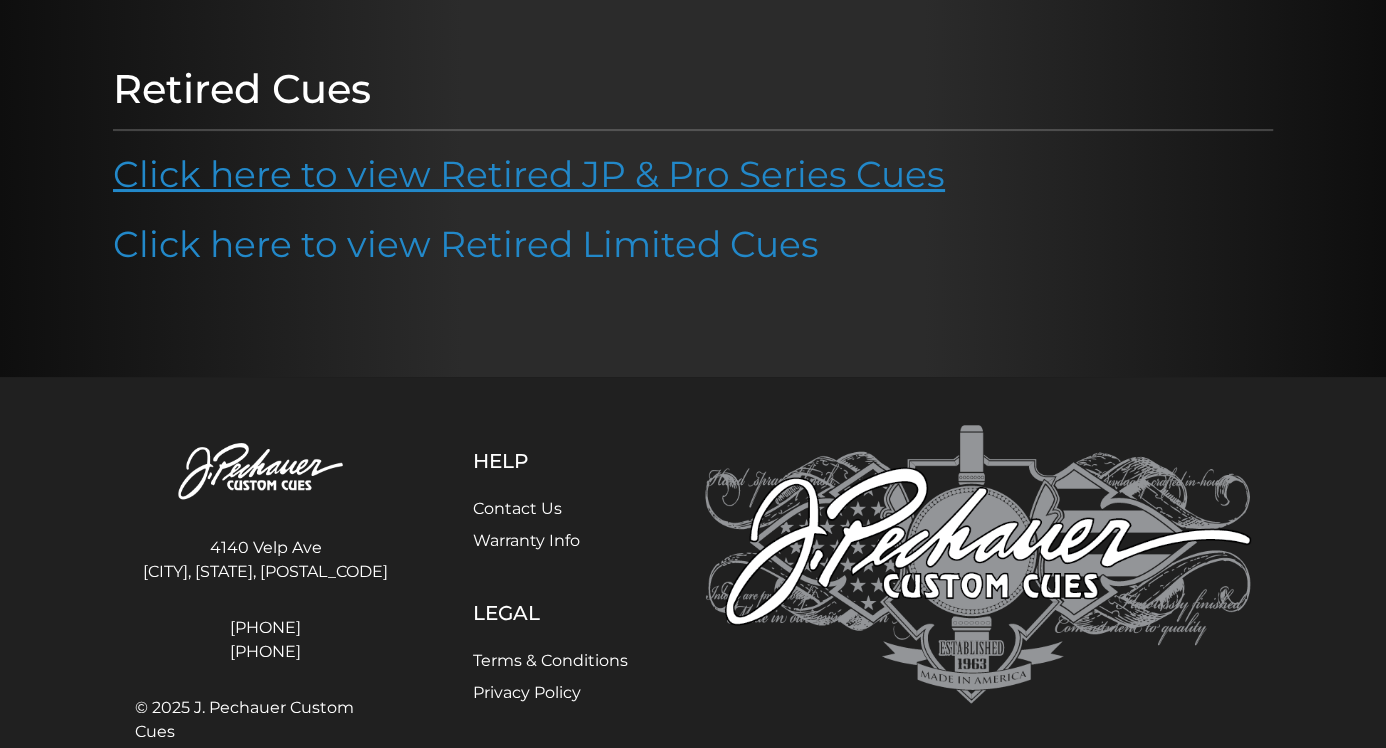 click on "Click here to view Retired JP & Pro Series Cues" at bounding box center (529, 174) 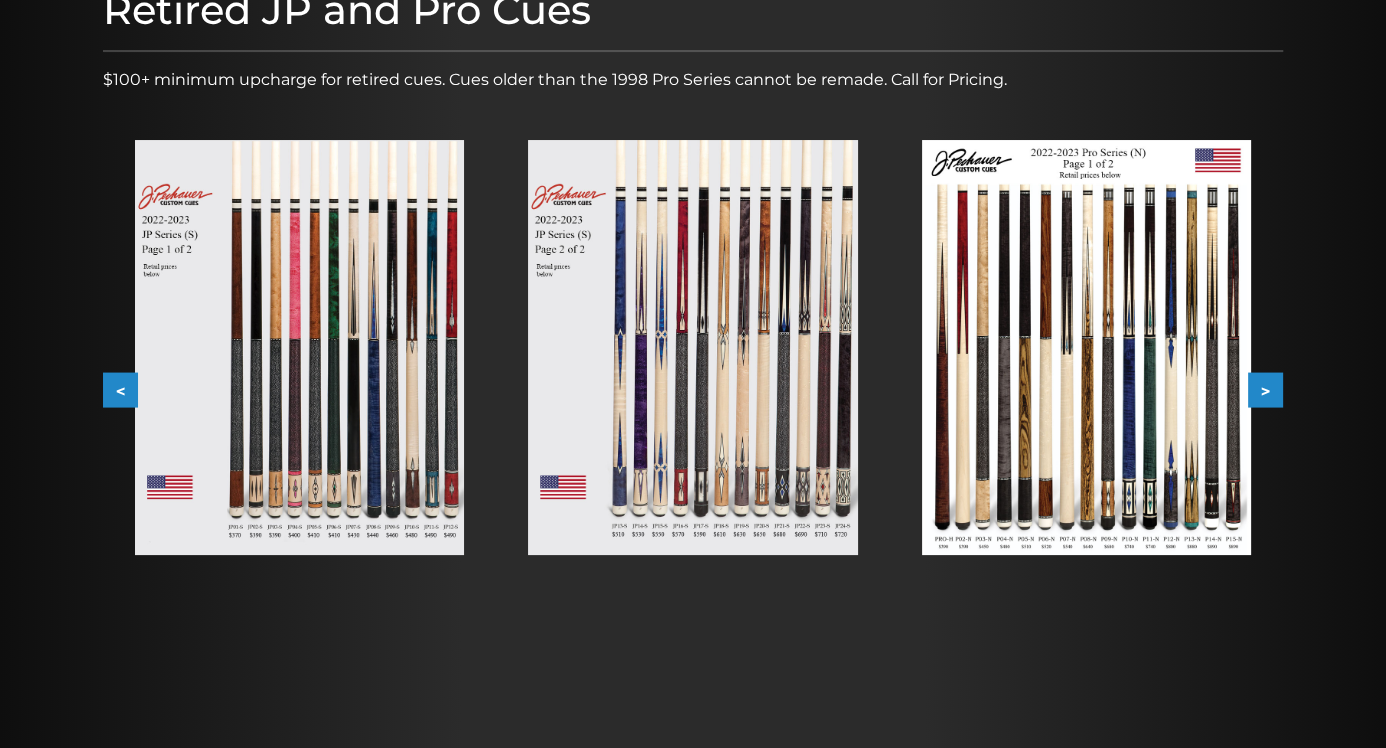 scroll, scrollTop: 227, scrollLeft: 0, axis: vertical 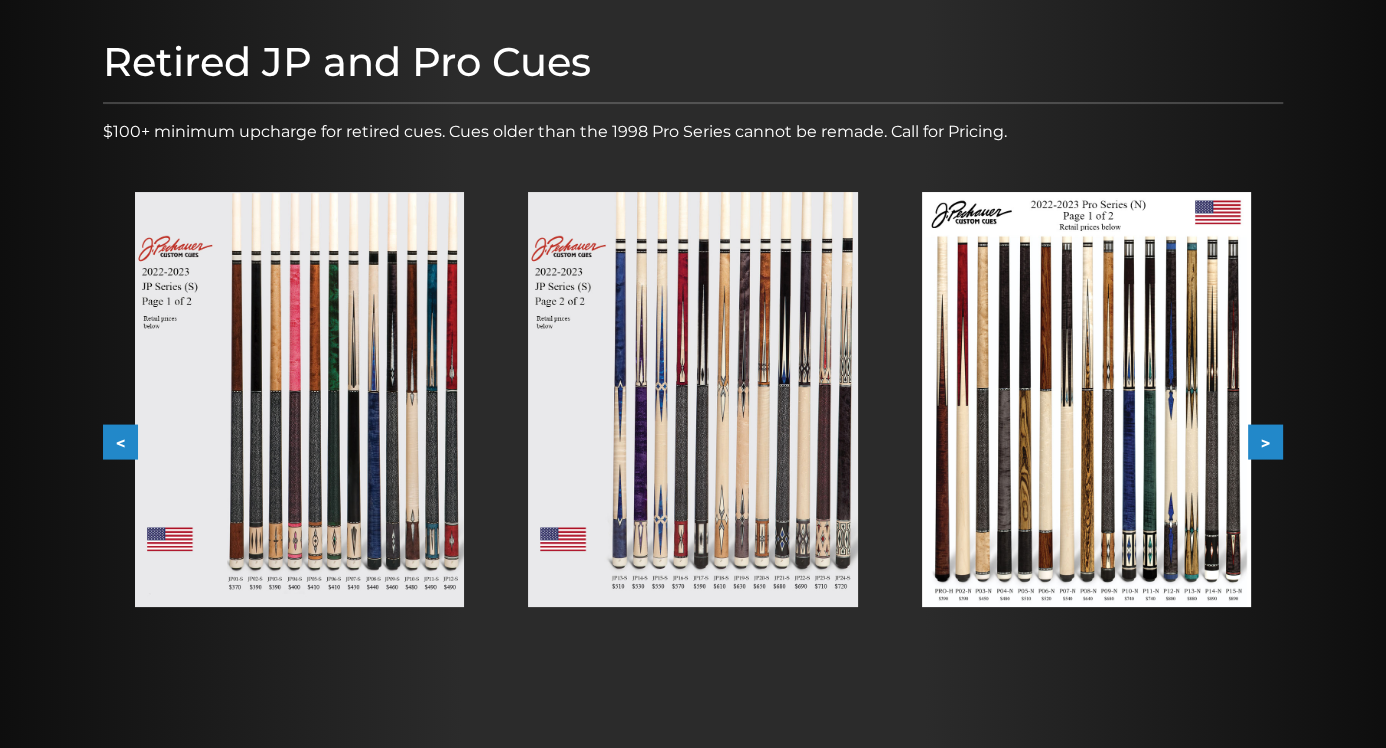 click on ">" at bounding box center (1265, 442) 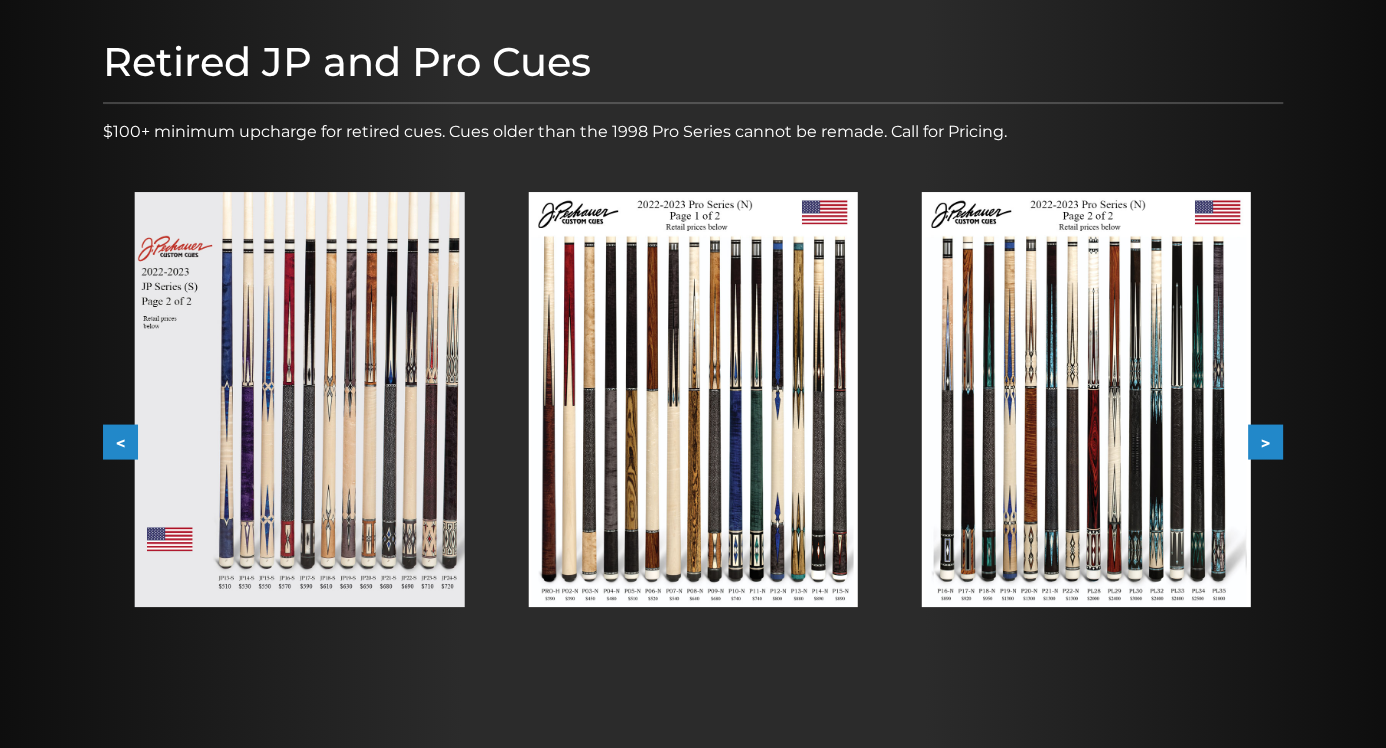 click on ">" at bounding box center [1265, 442] 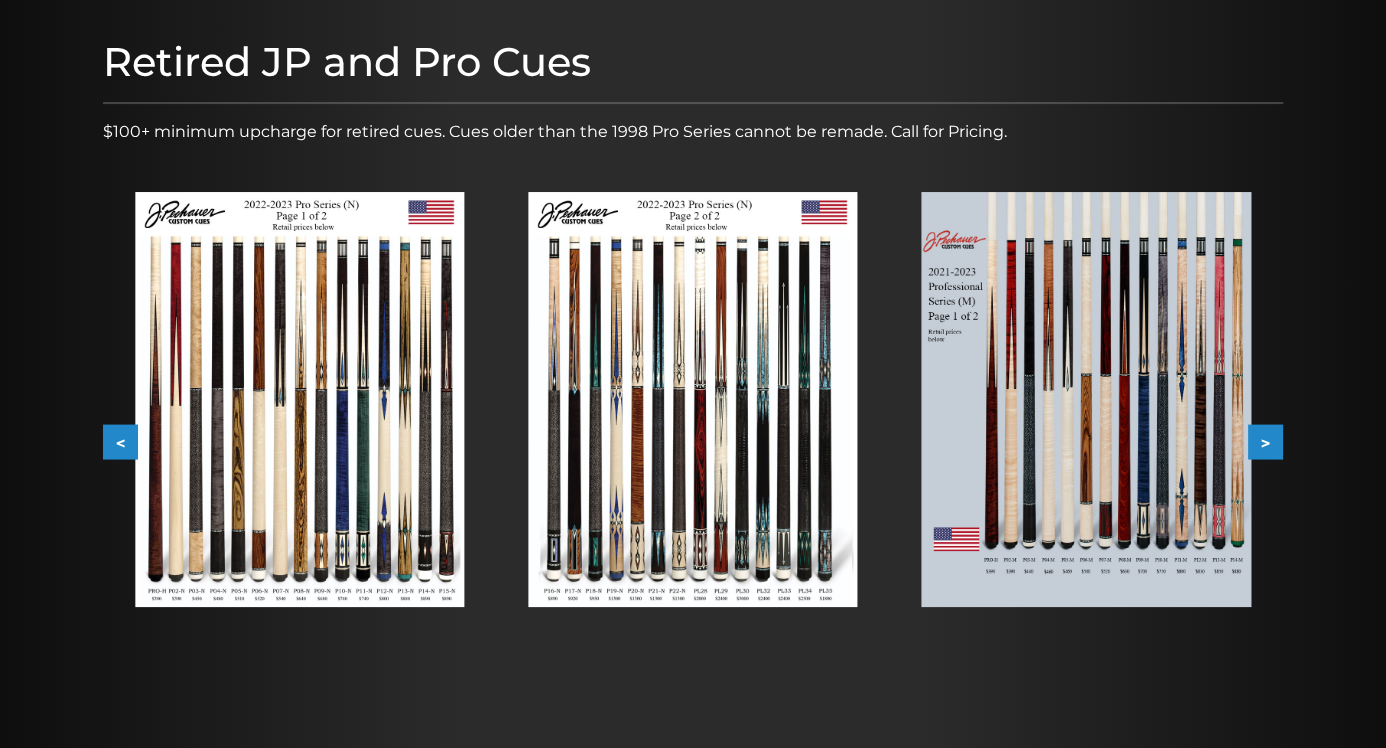 click on ">" at bounding box center (1265, 442) 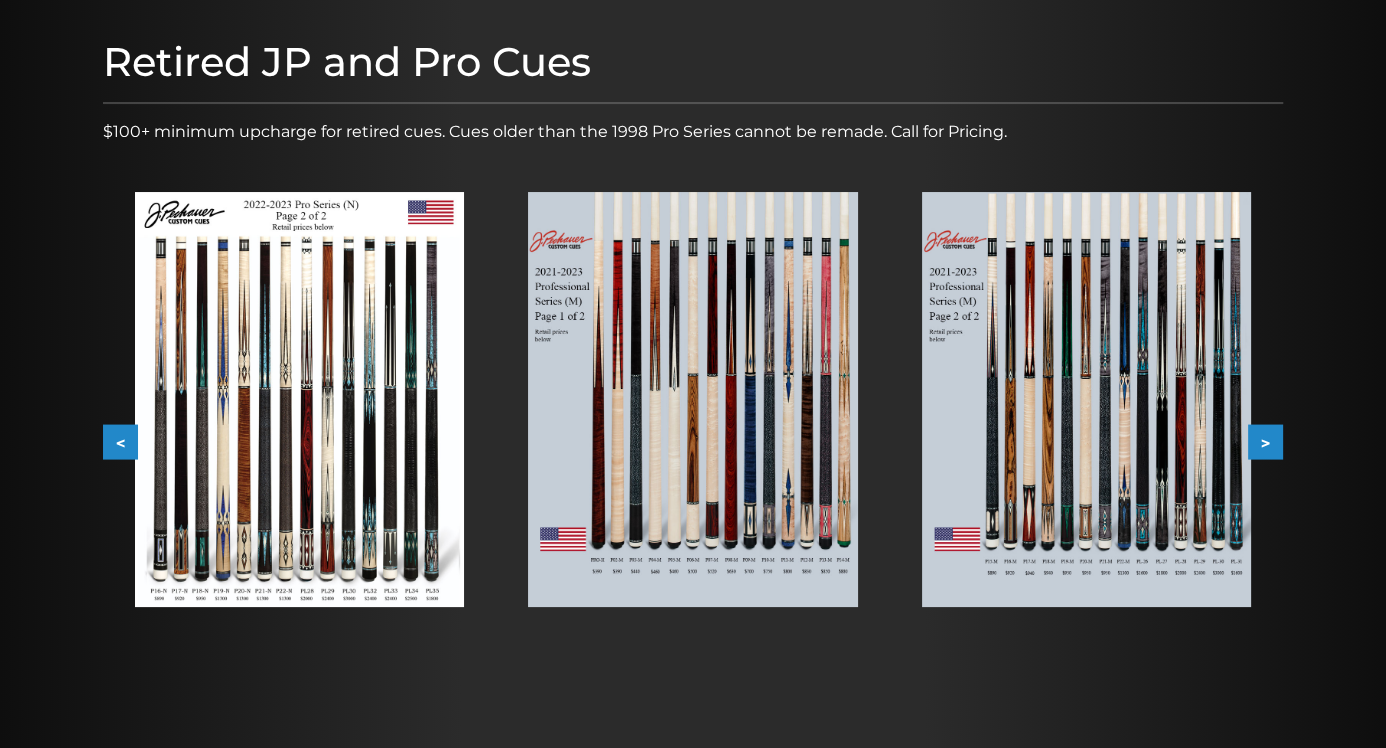 click on ">" at bounding box center [1265, 442] 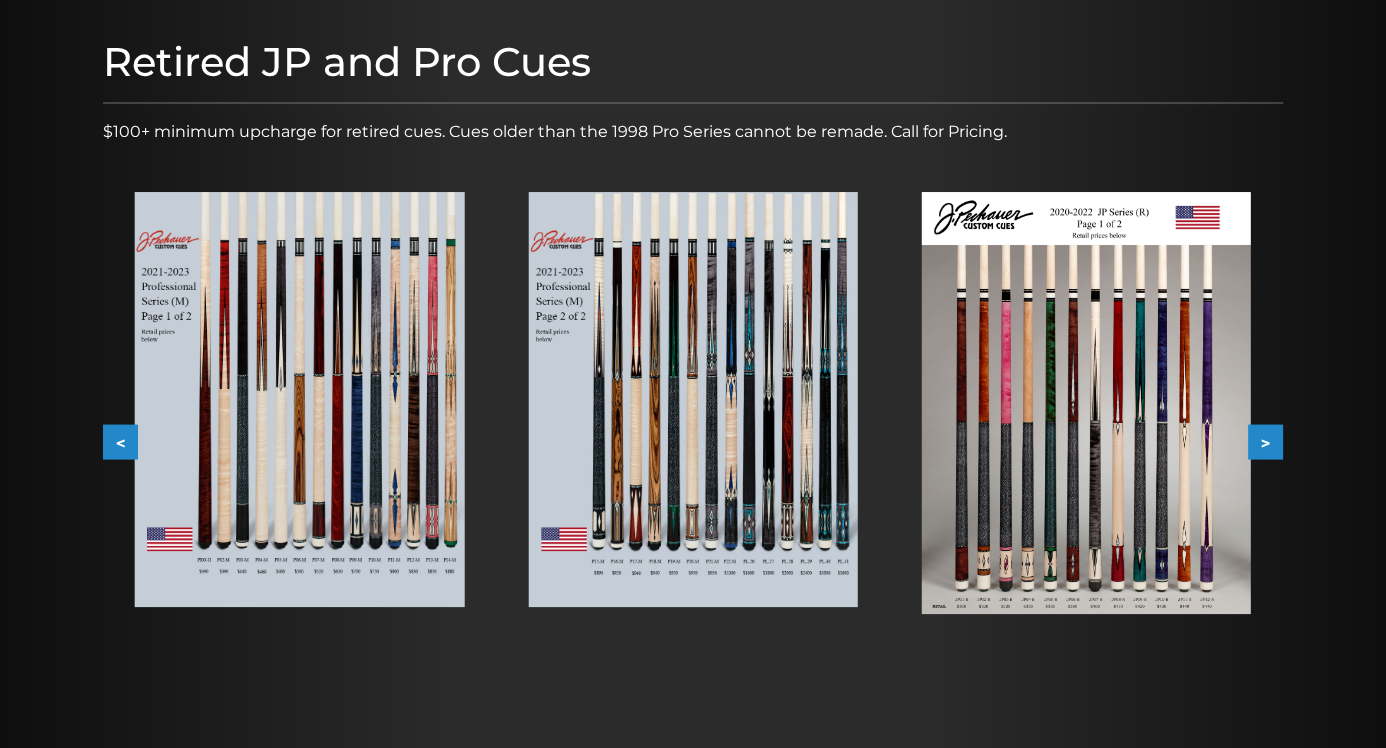 click on ">" at bounding box center [1265, 442] 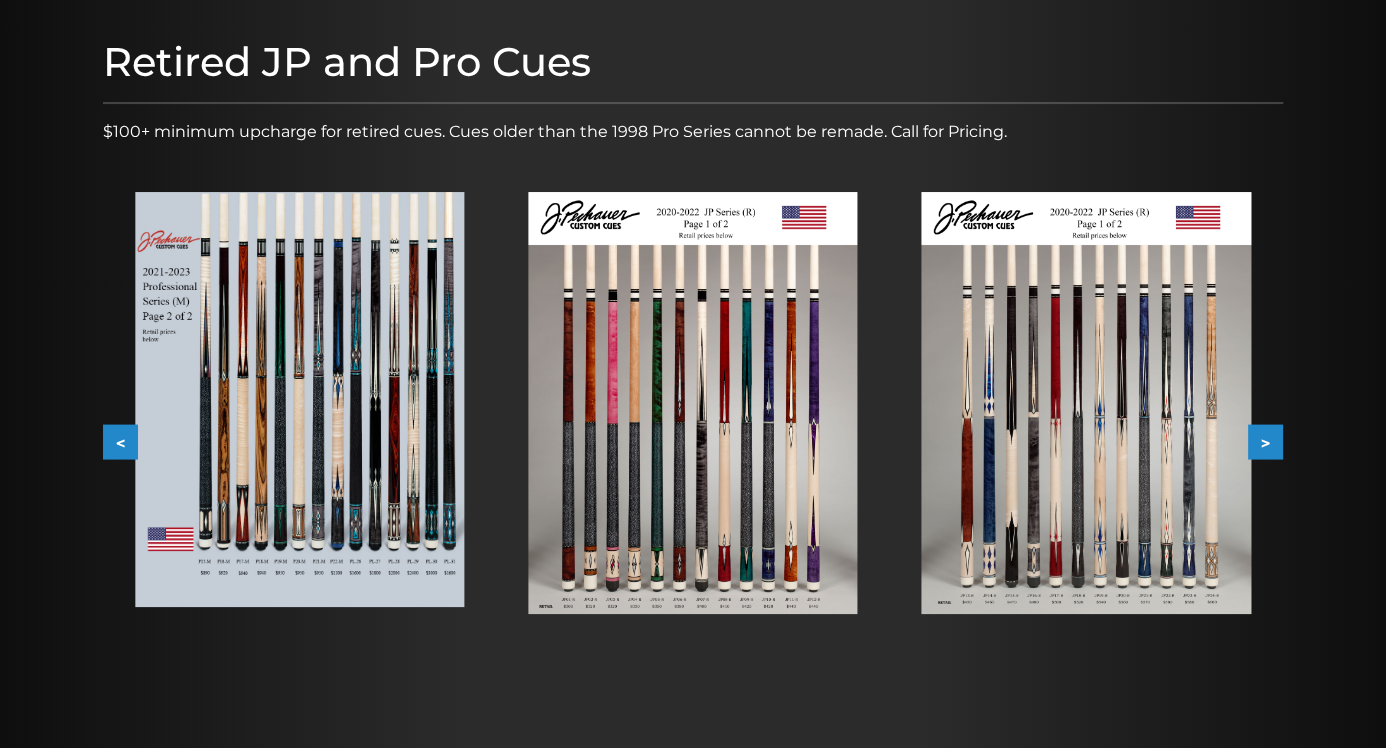 click on ">" at bounding box center [1265, 442] 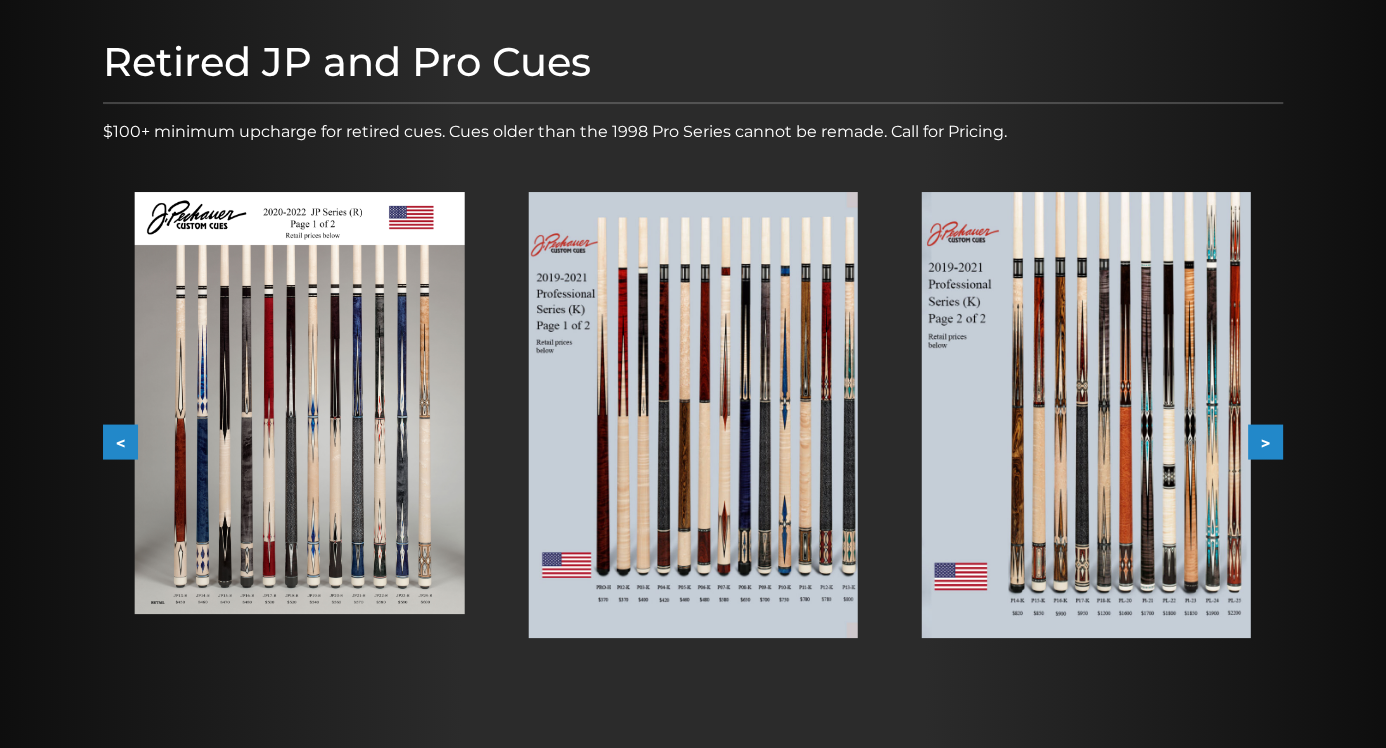 click on ">" at bounding box center (1265, 442) 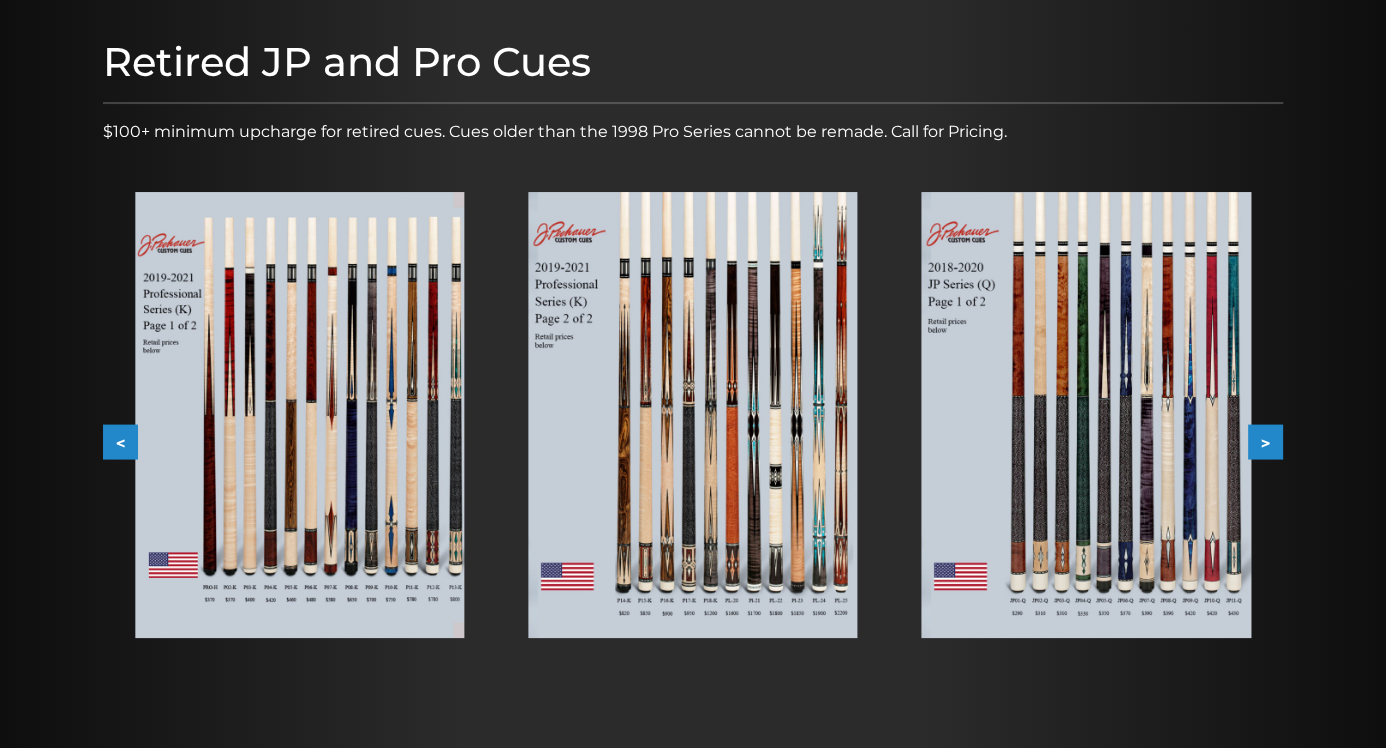 click on ">" at bounding box center [1265, 442] 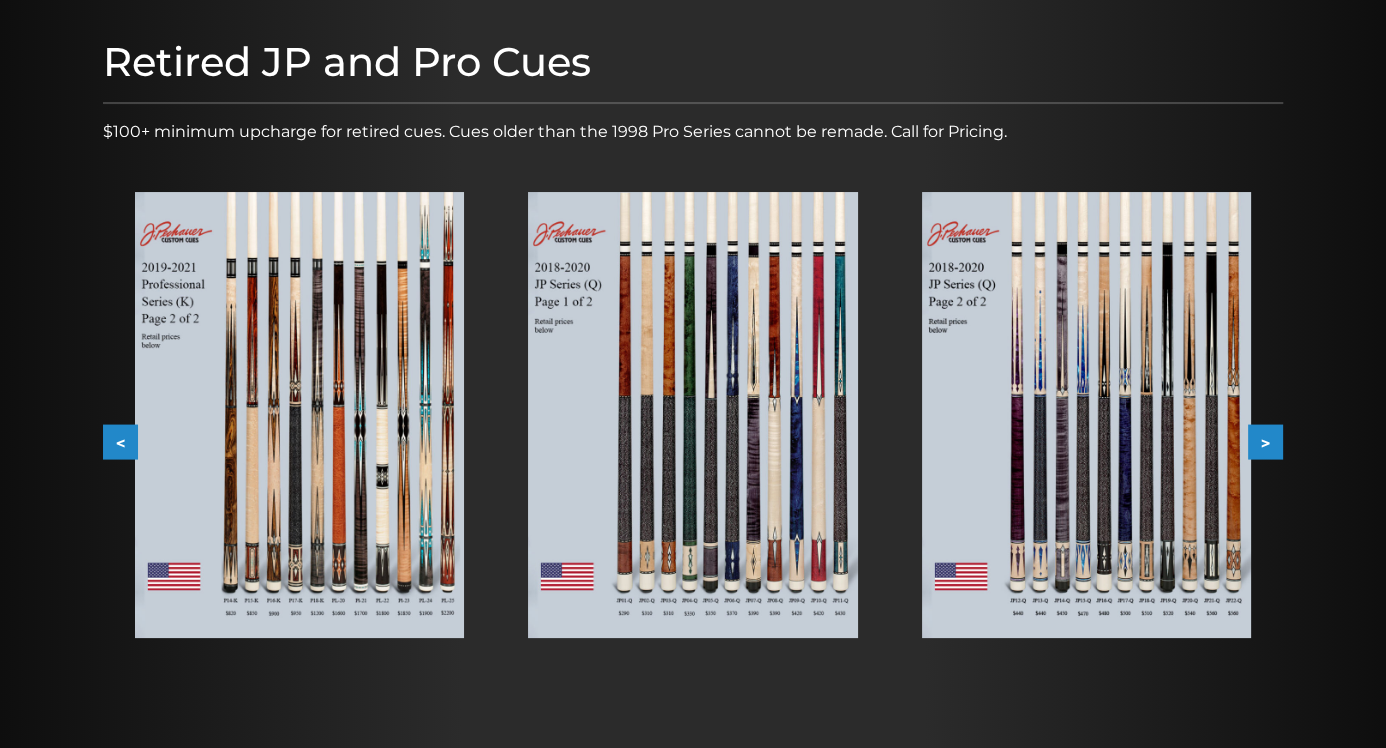 click at bounding box center [692, 415] 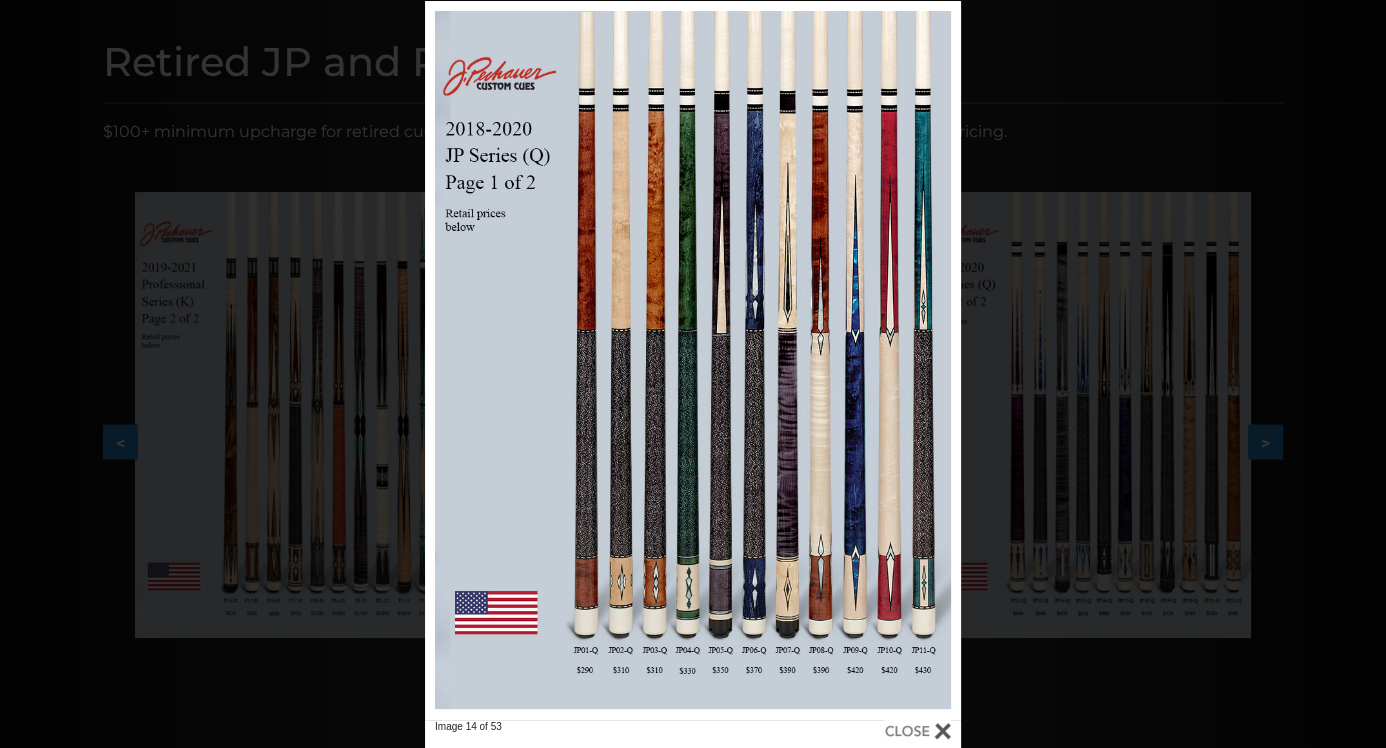 click at bounding box center [918, 731] 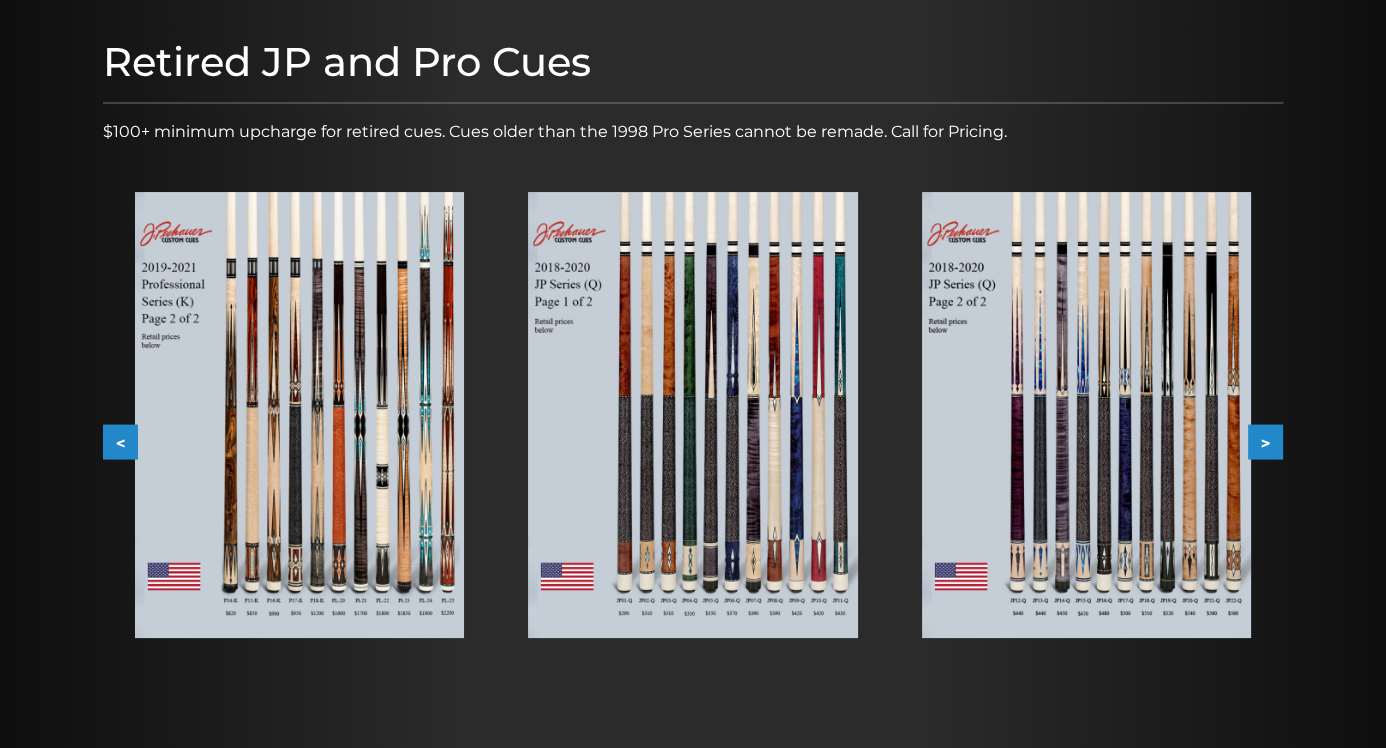 click at bounding box center (692, 415) 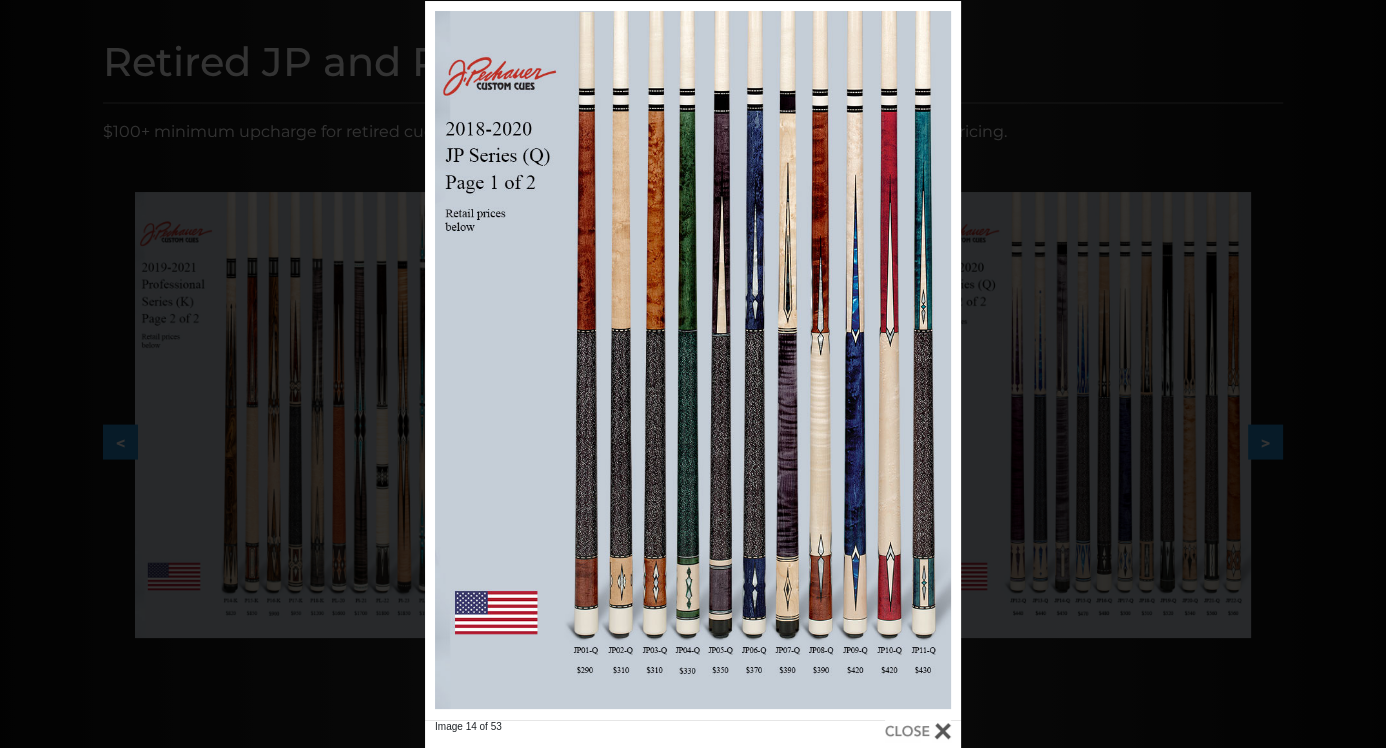 click at bounding box center (918, 731) 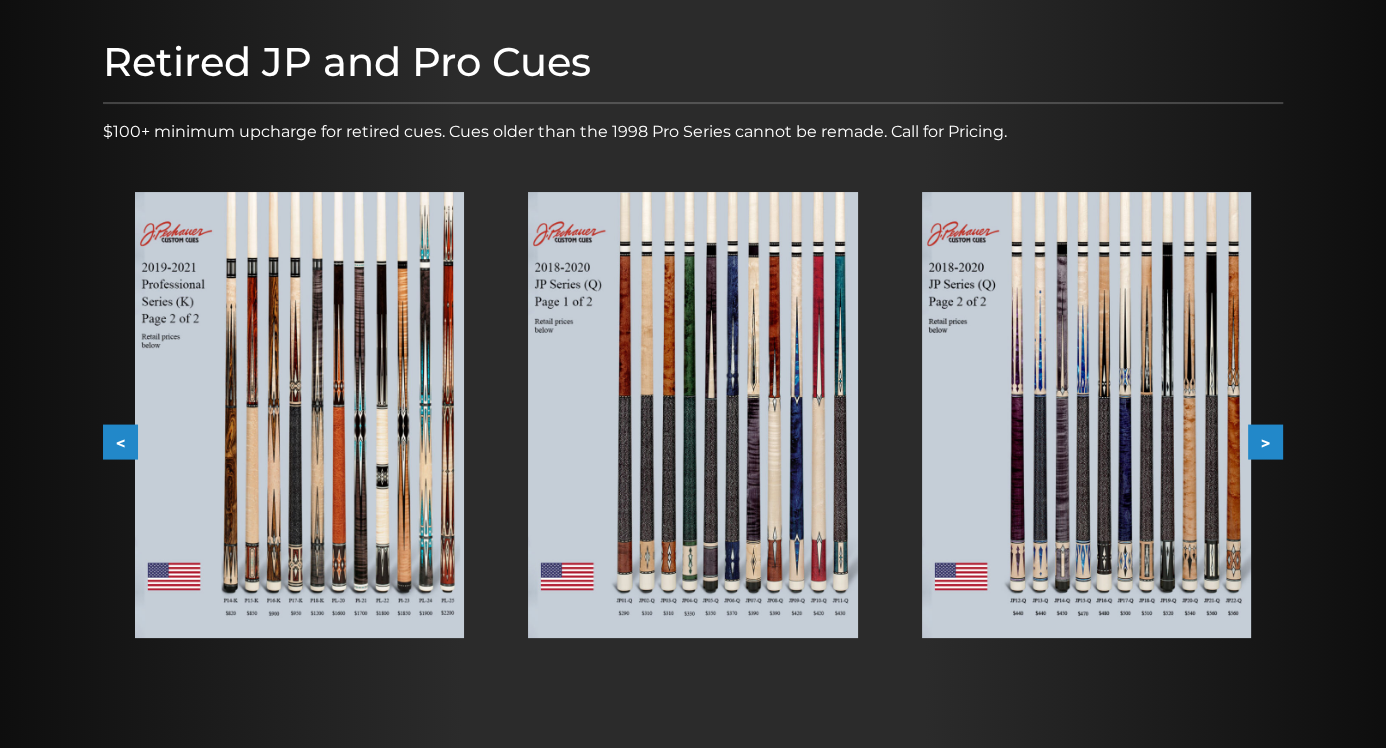 click on "<" at bounding box center [120, 442] 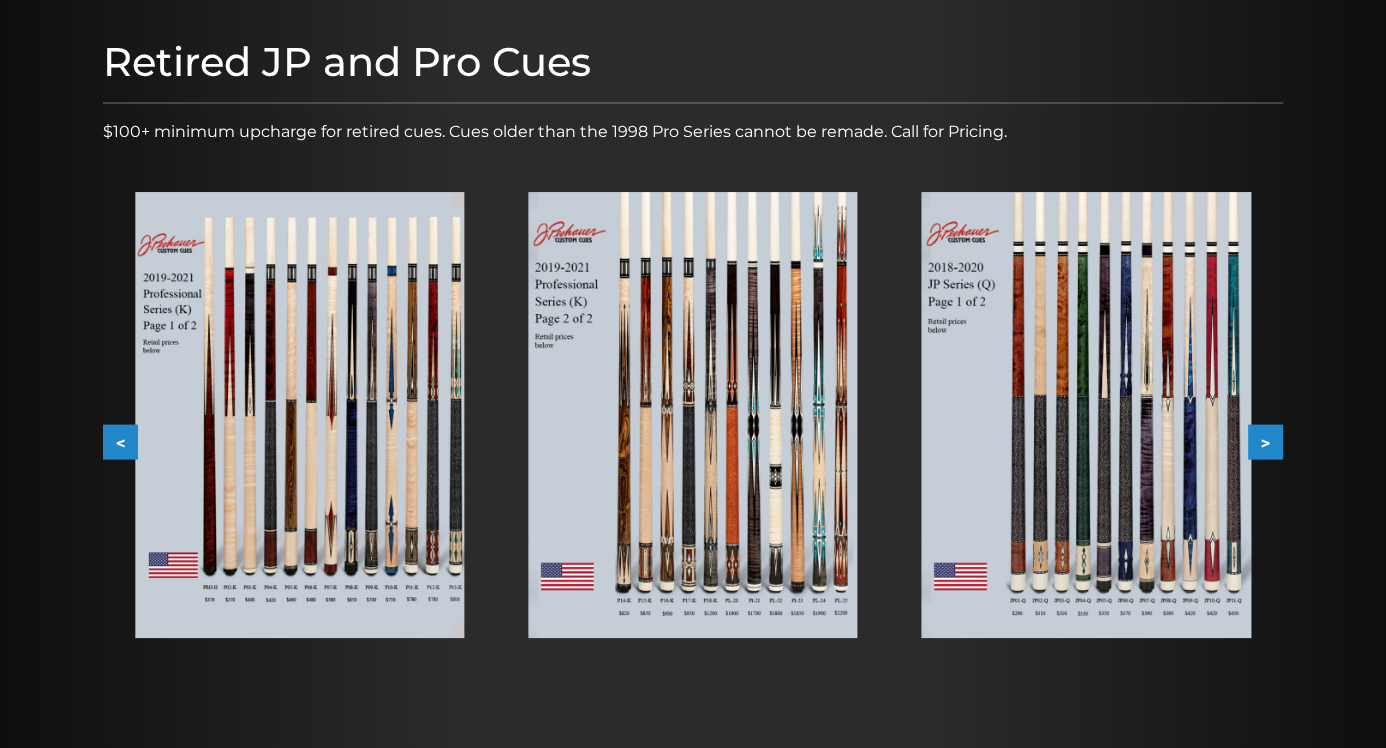 click at bounding box center [1086, 415] 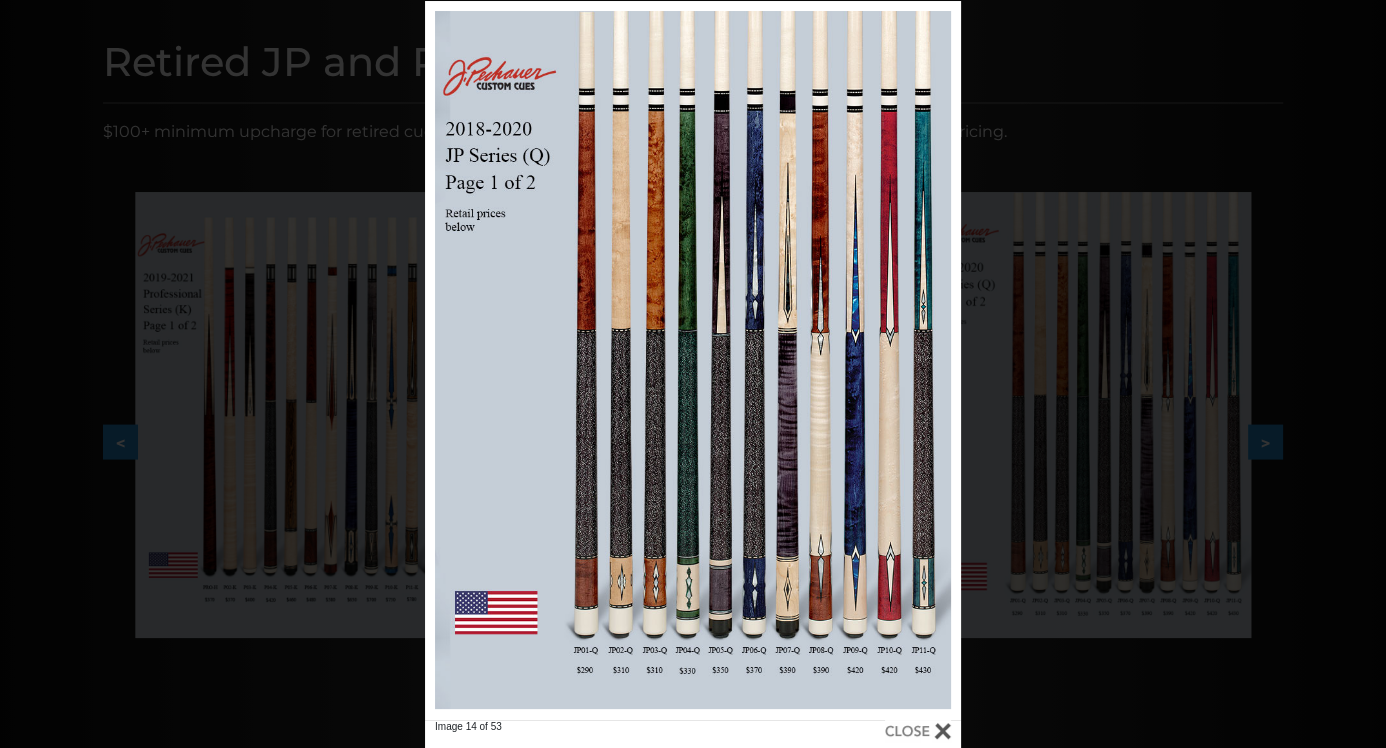 click at bounding box center [918, 731] 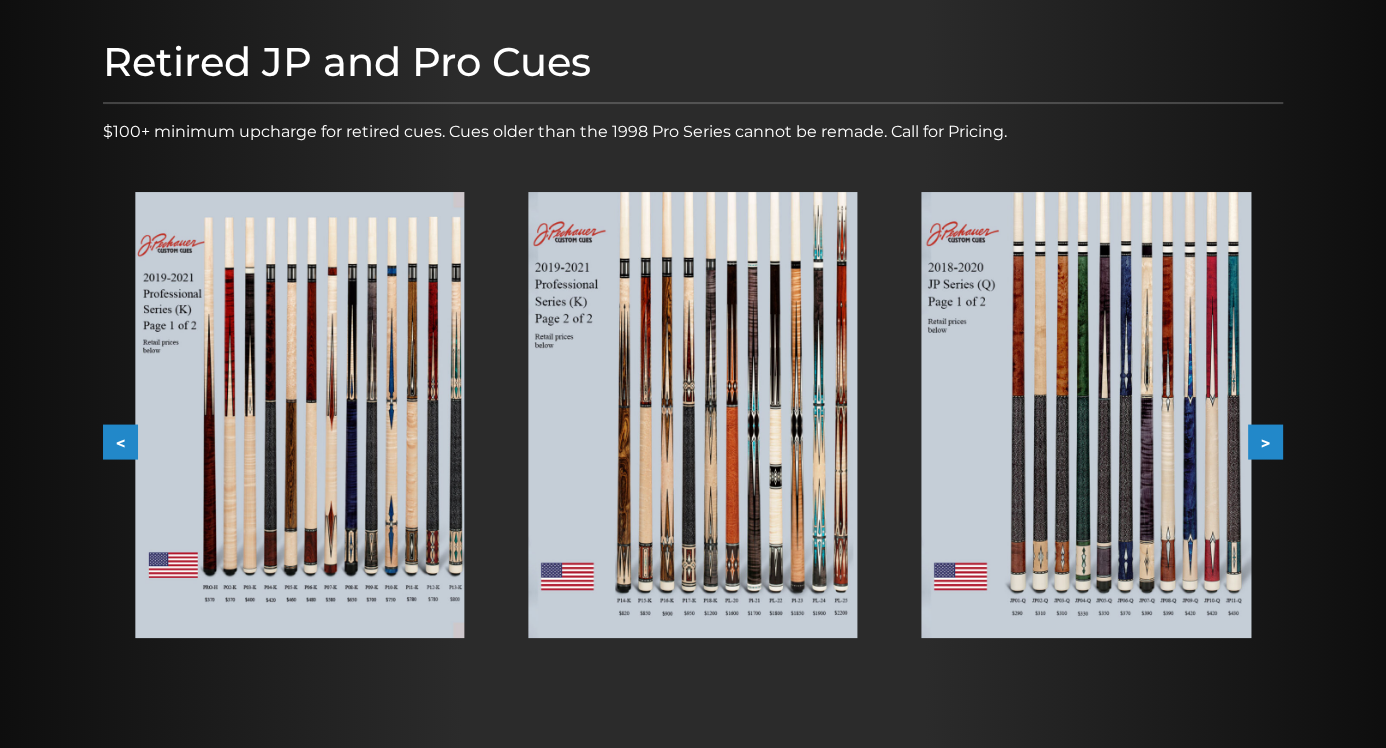 click on "<" at bounding box center (120, 442) 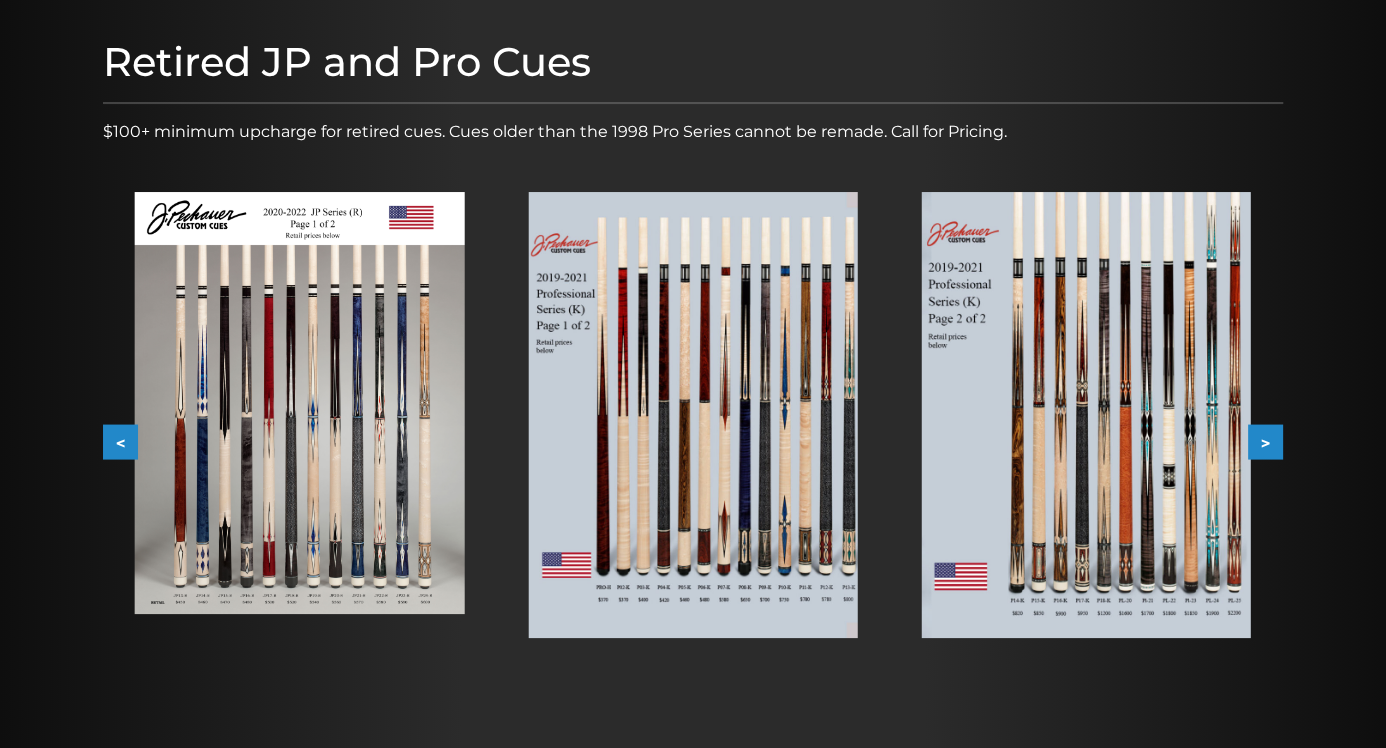 click on "<" at bounding box center (120, 442) 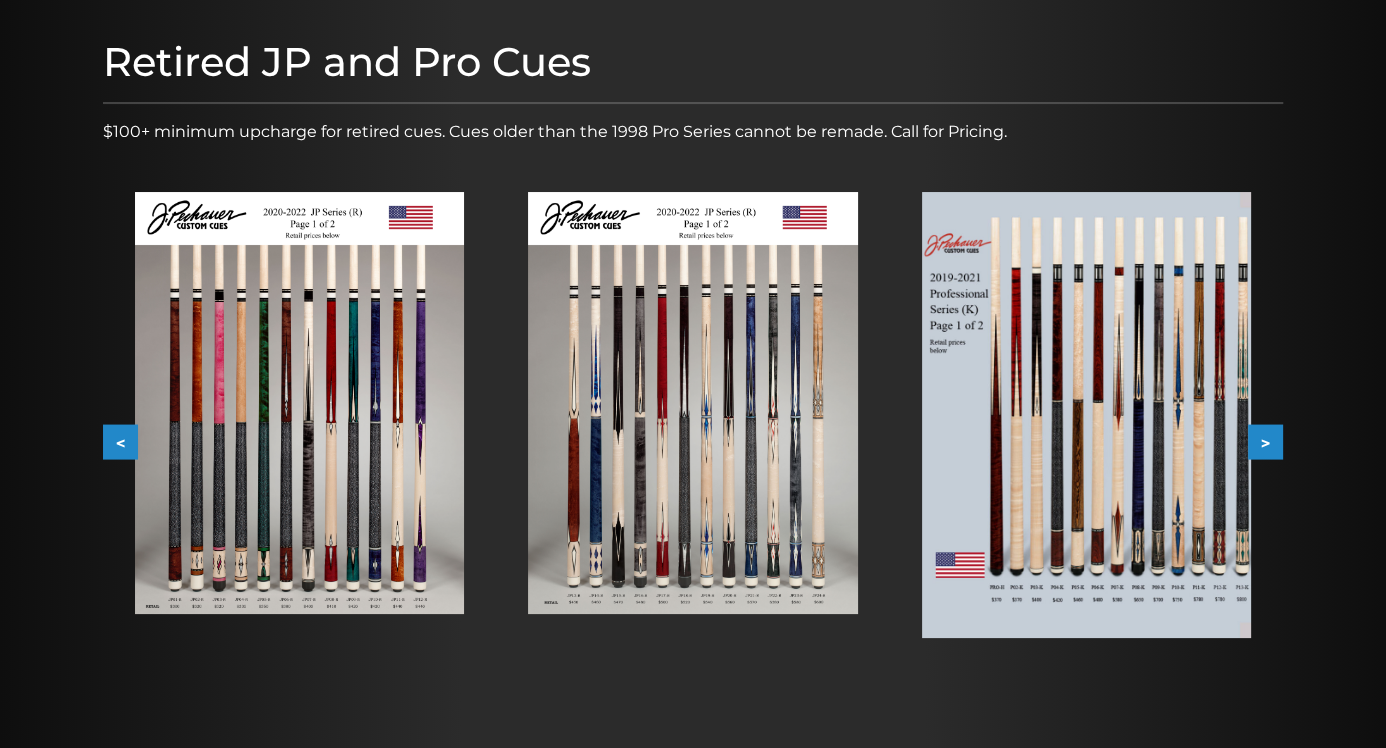 click at bounding box center [692, 403] 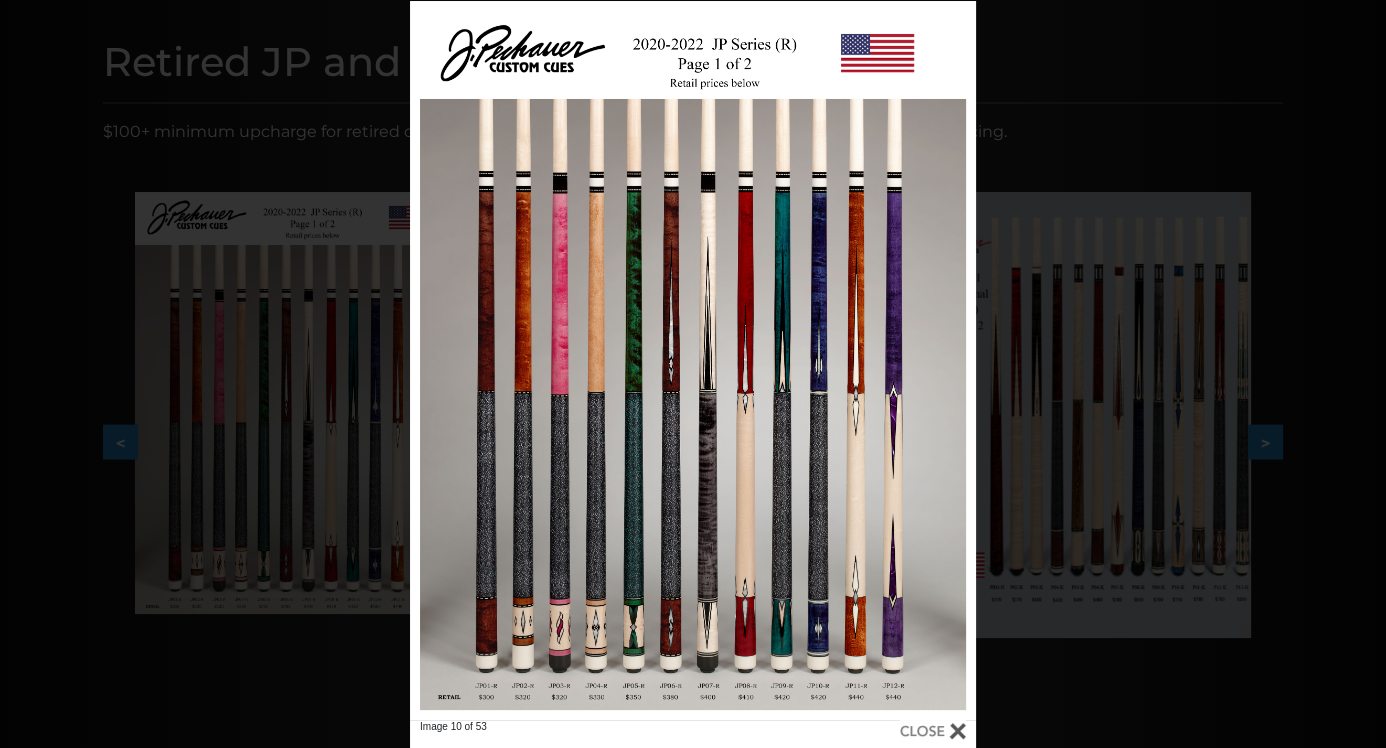 click on "Image 10 of 53" at bounding box center [693, 375] 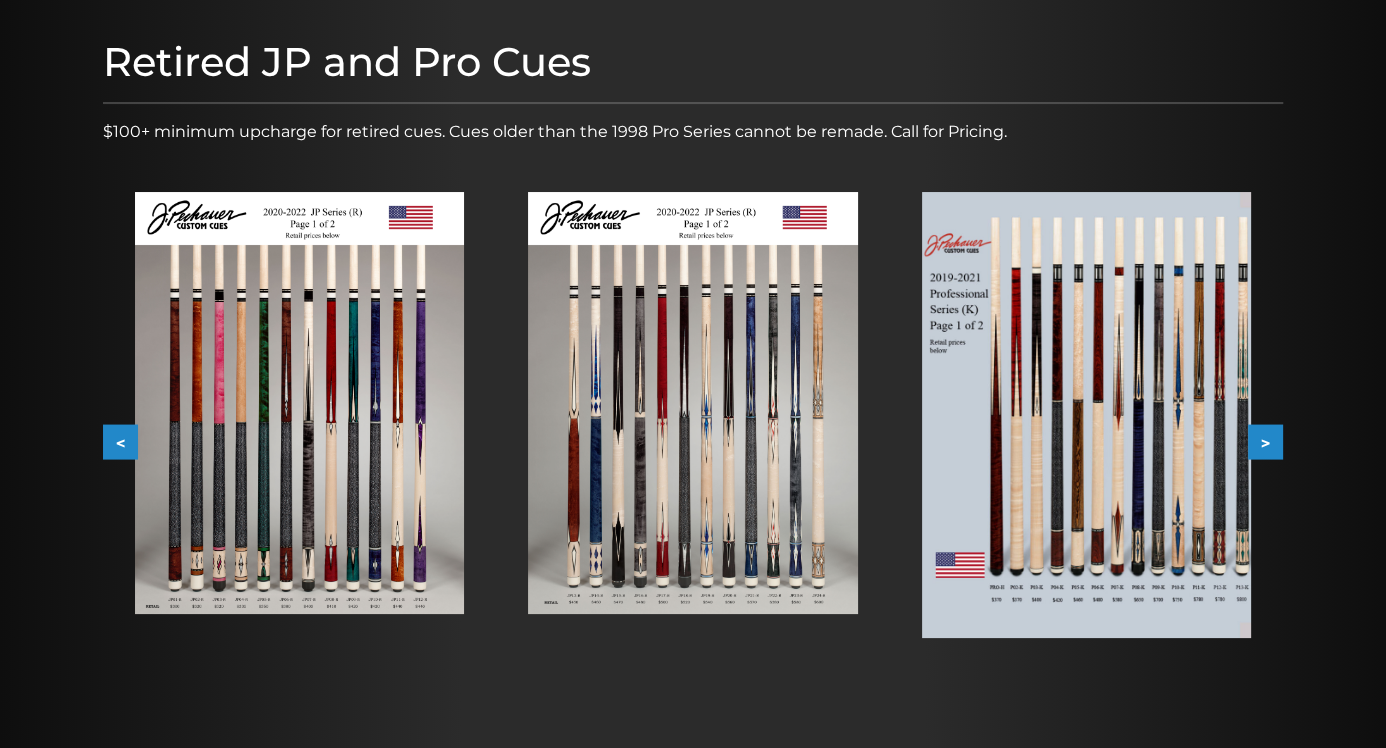 click on "<" at bounding box center (120, 442) 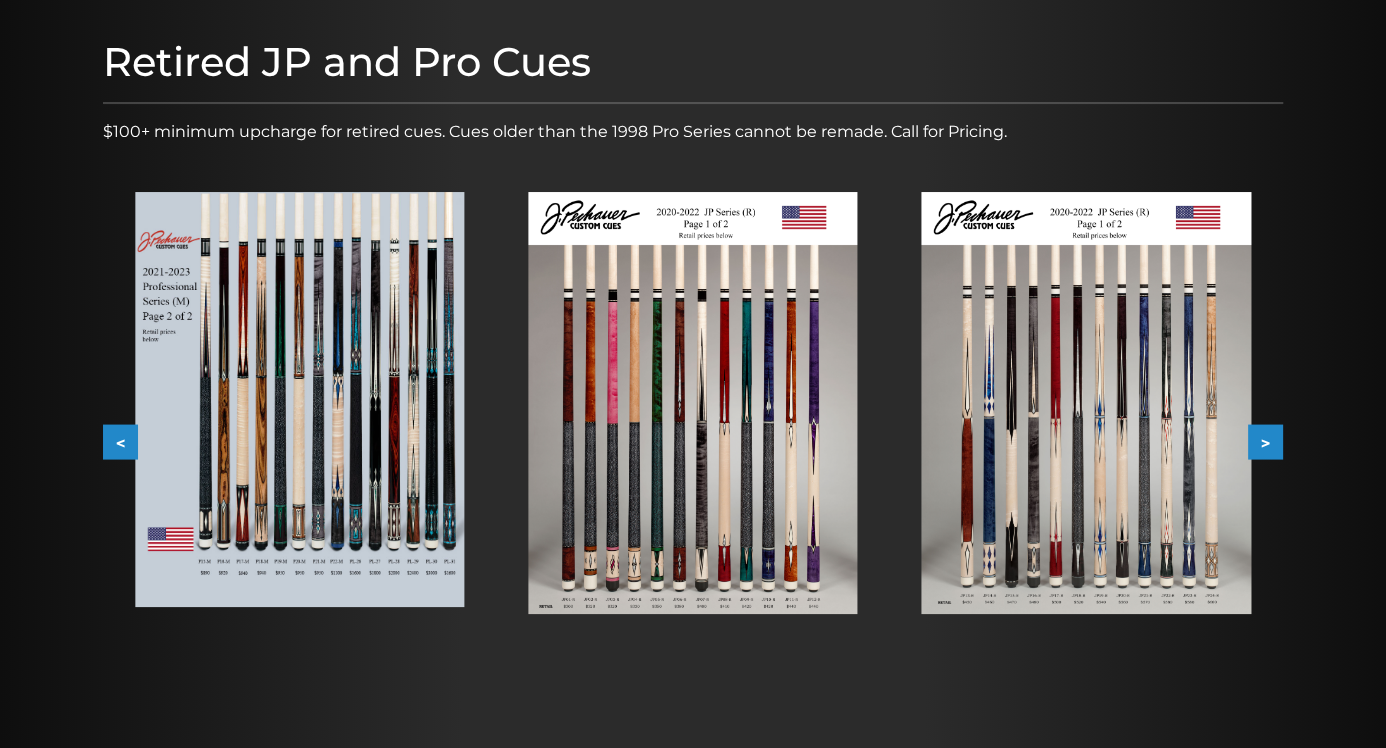 click on "<" at bounding box center (120, 442) 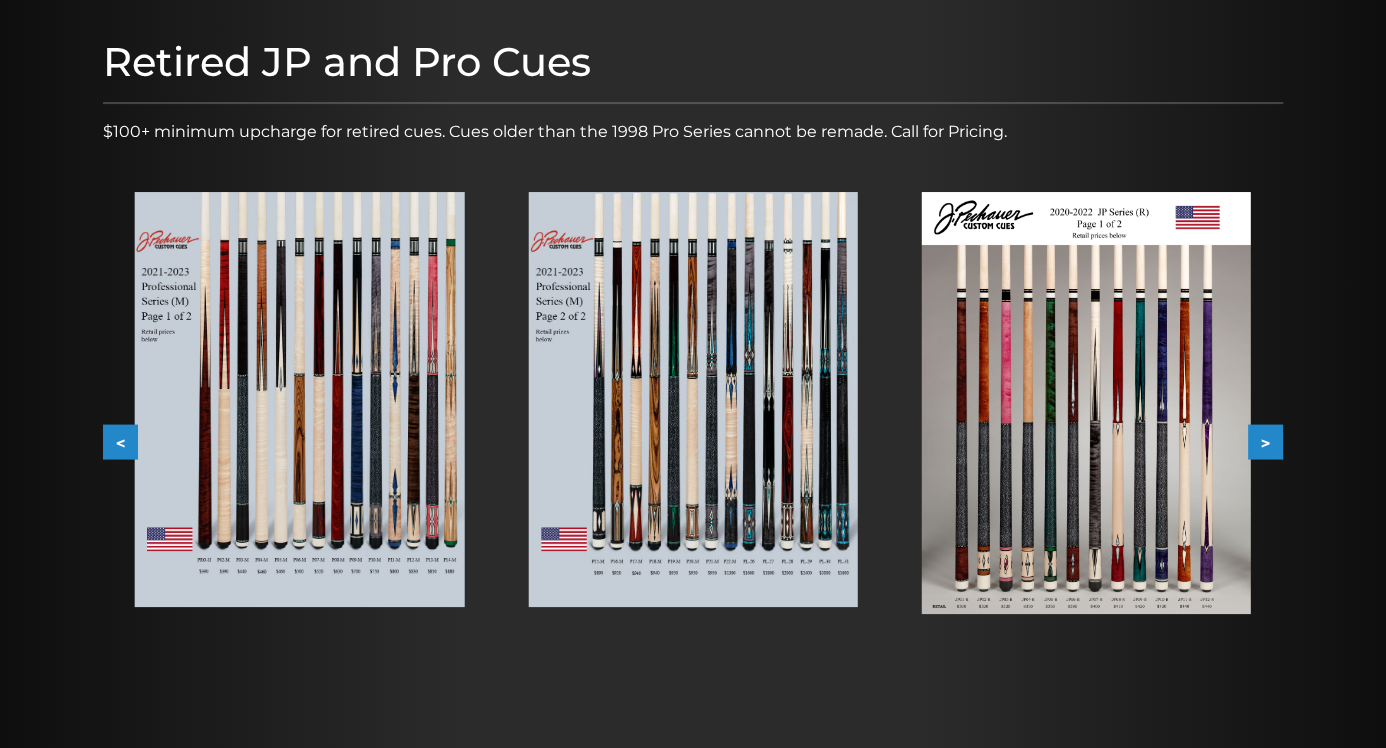 click on "<" at bounding box center [120, 442] 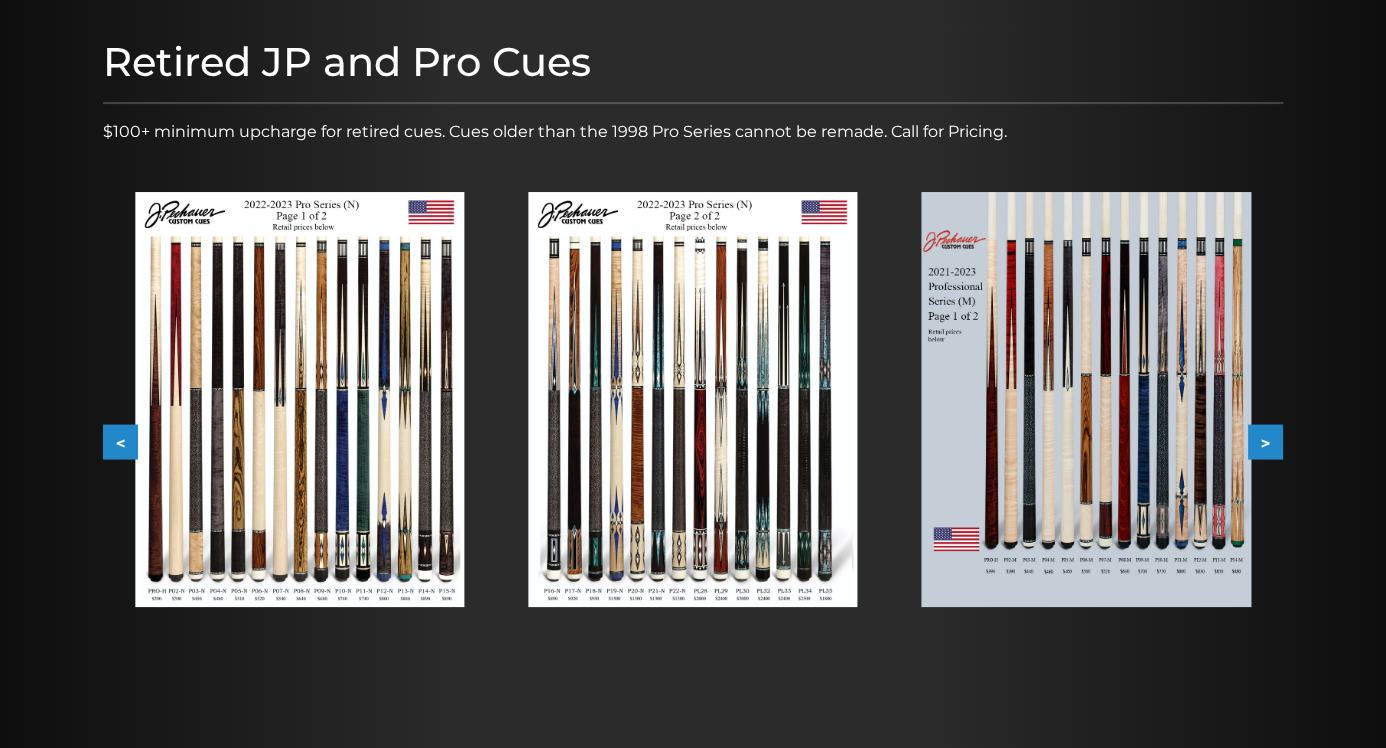 click on "<" at bounding box center [120, 442] 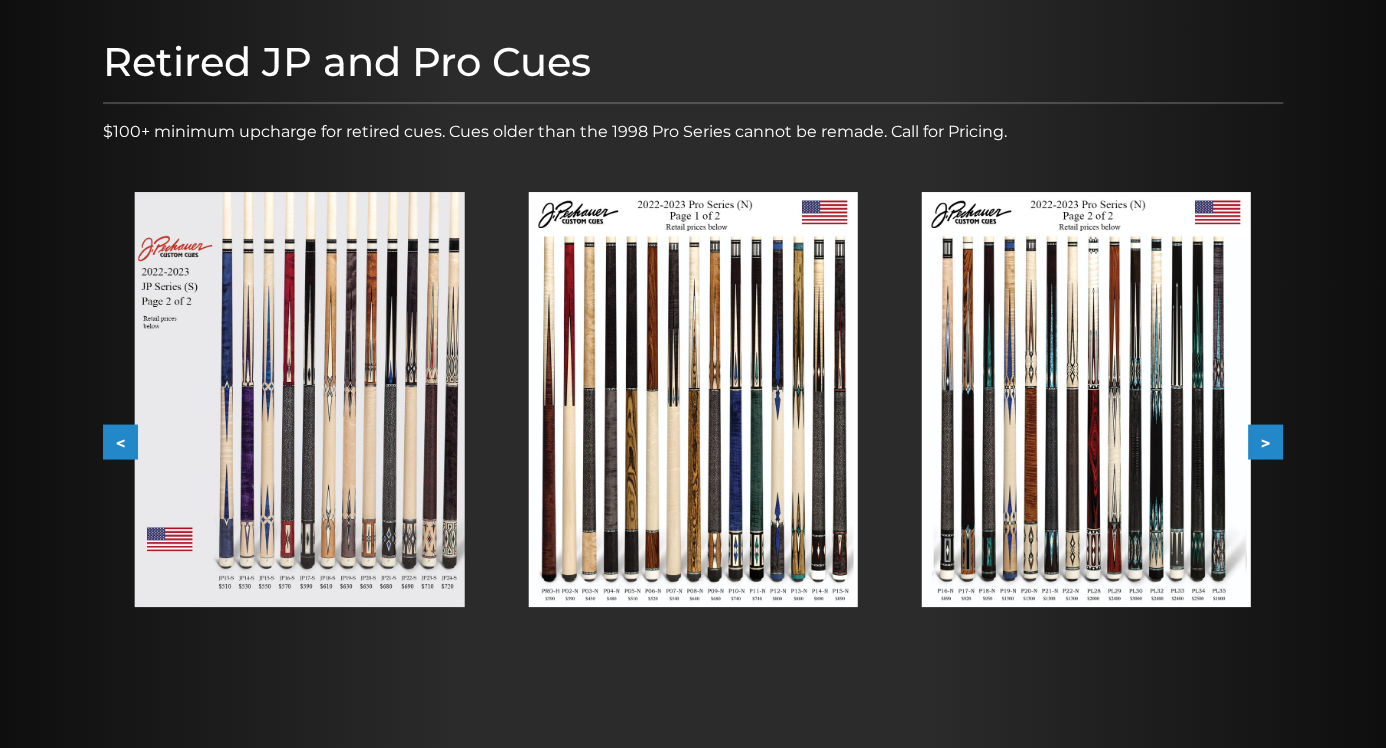 click on "<" at bounding box center [120, 442] 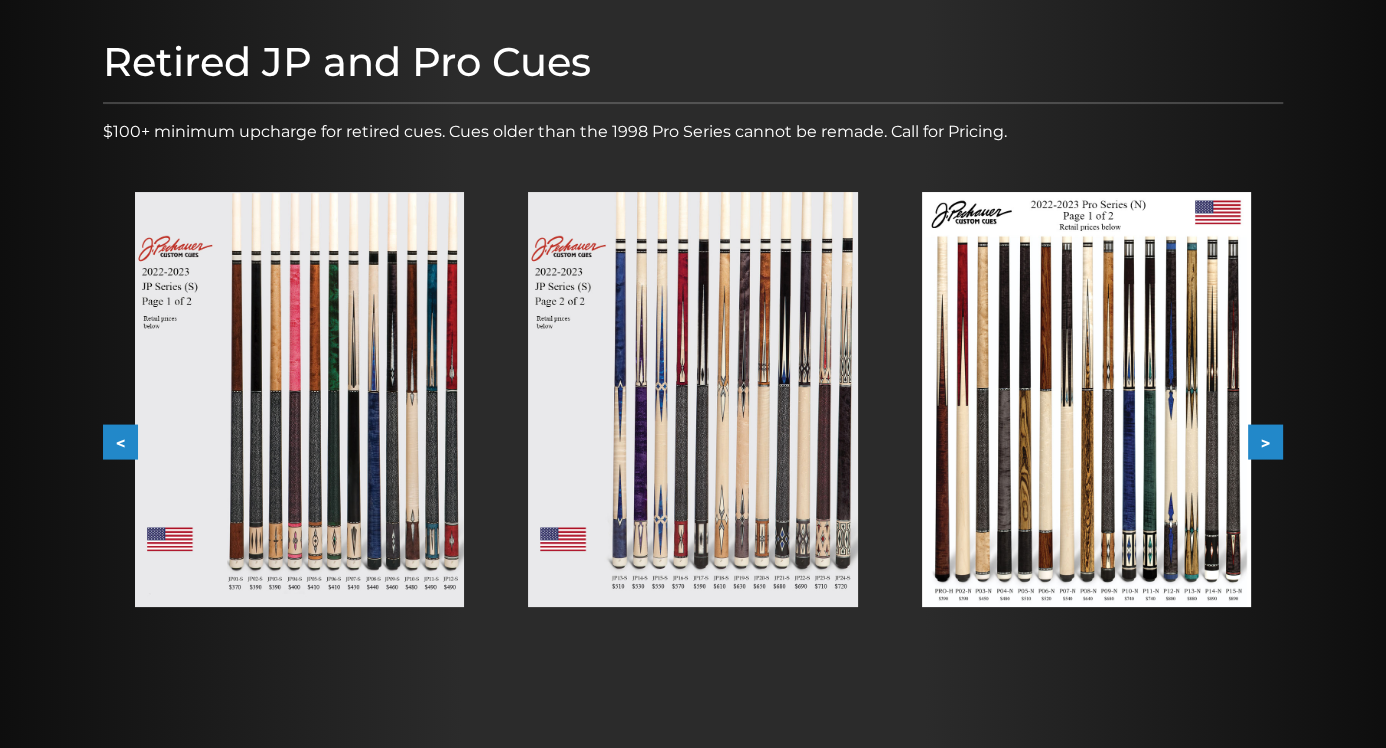 click on "<" at bounding box center [120, 442] 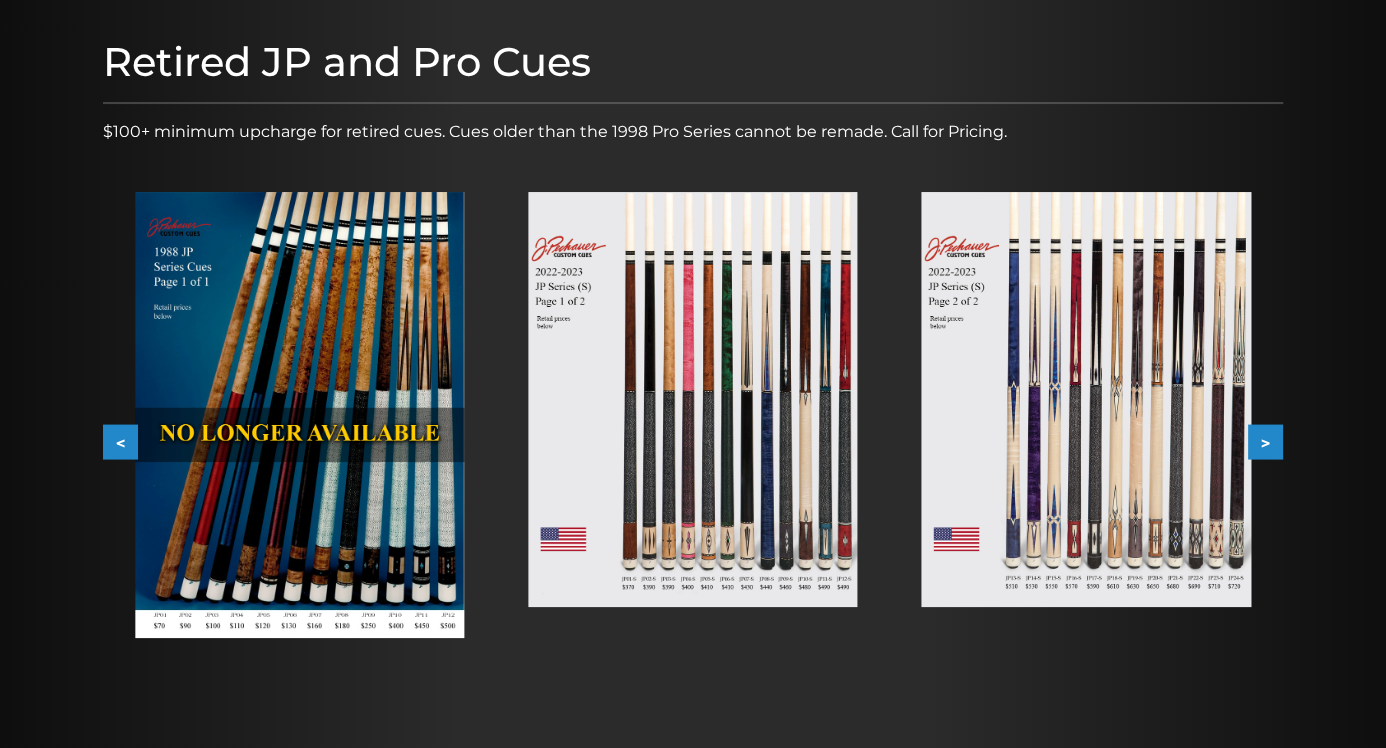 click on ">" at bounding box center [1265, 442] 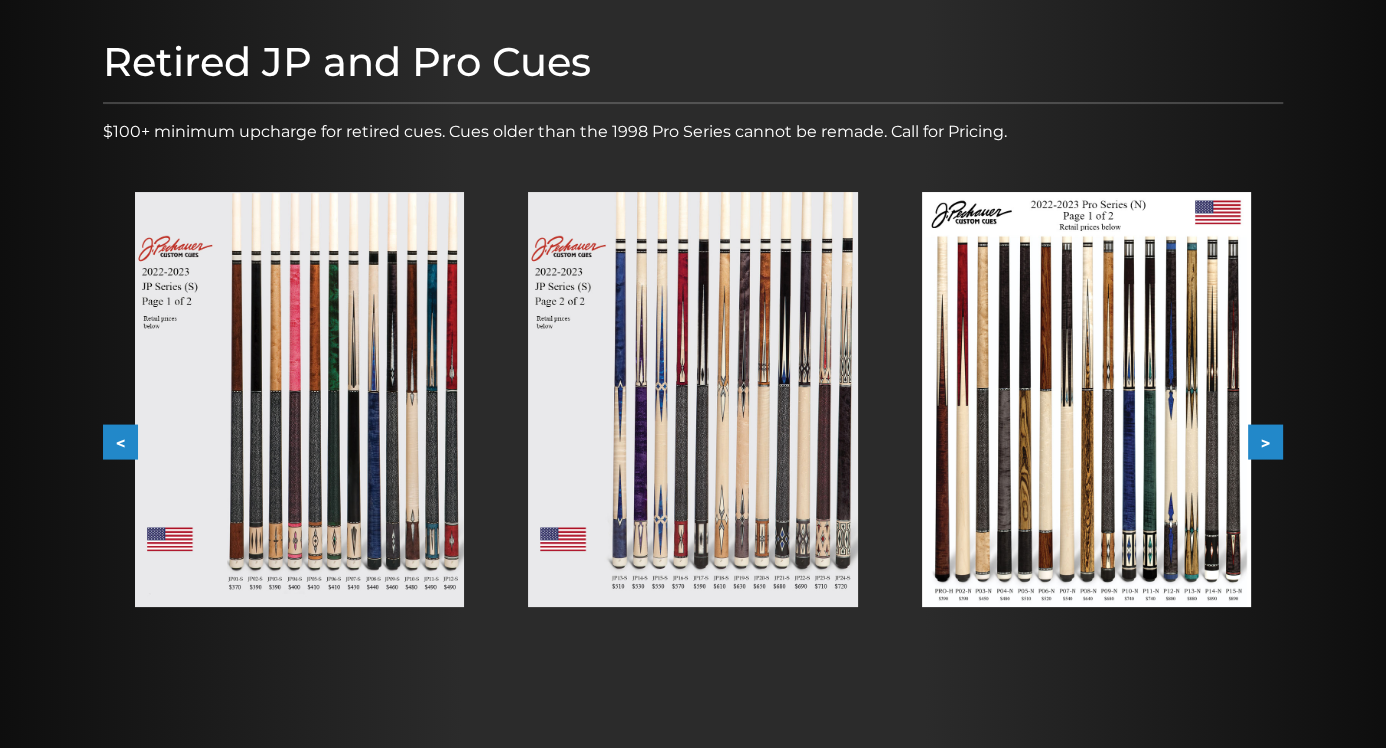 click at bounding box center (299, 399) 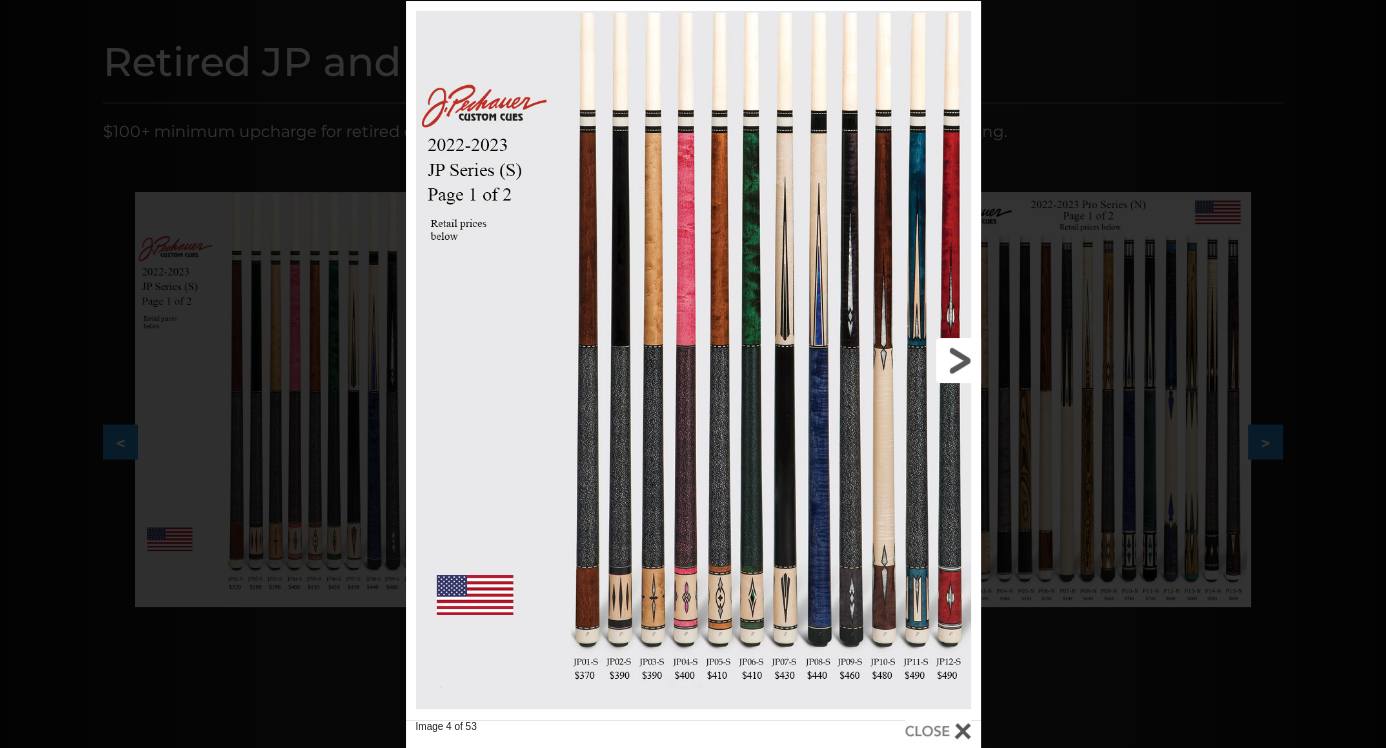 click at bounding box center (851, 360) 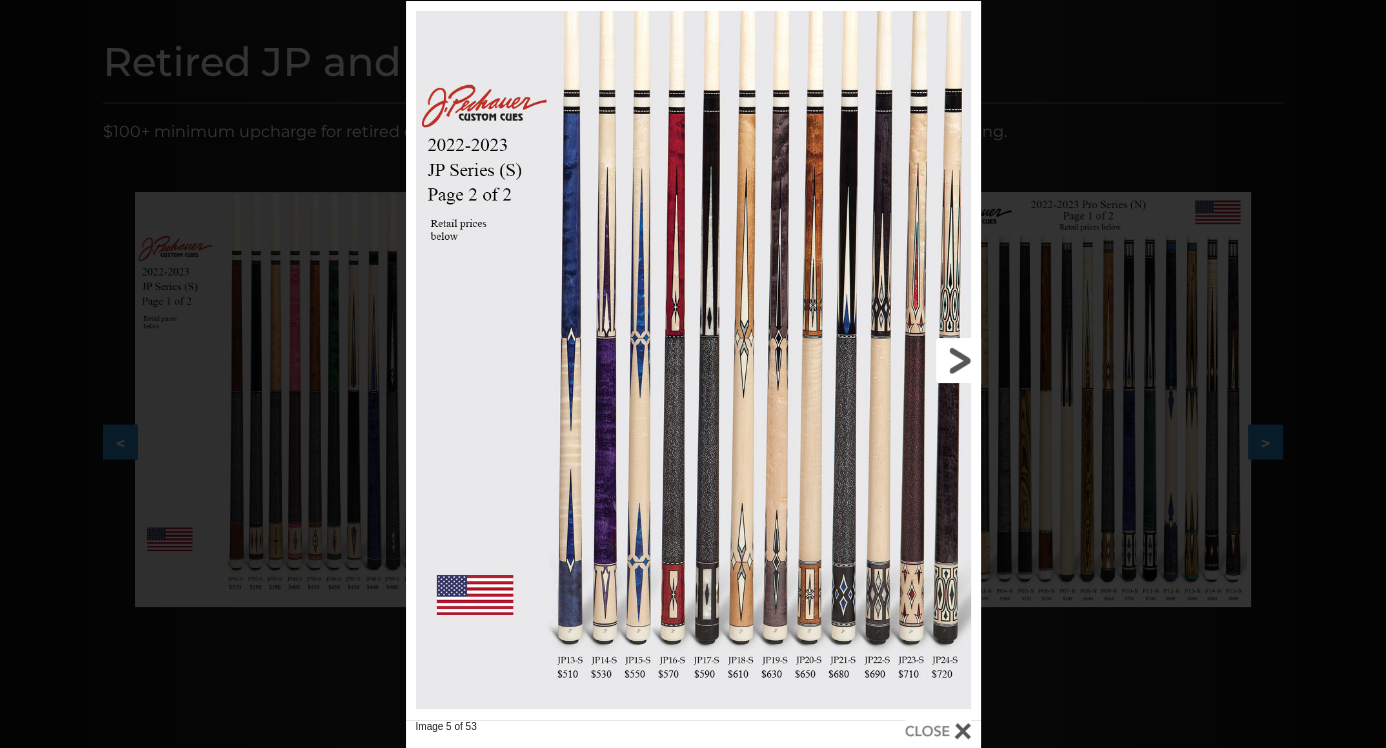 click at bounding box center (851, 360) 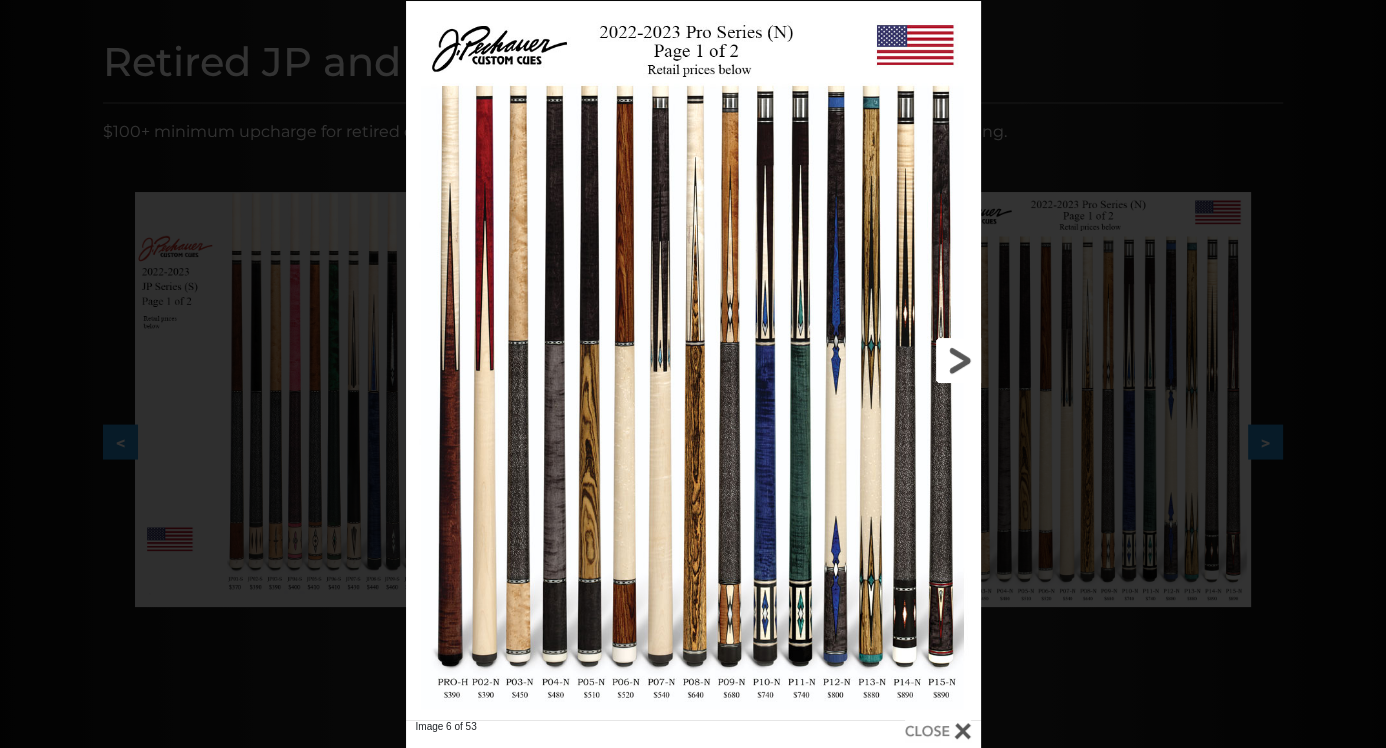 click at bounding box center [851, 360] 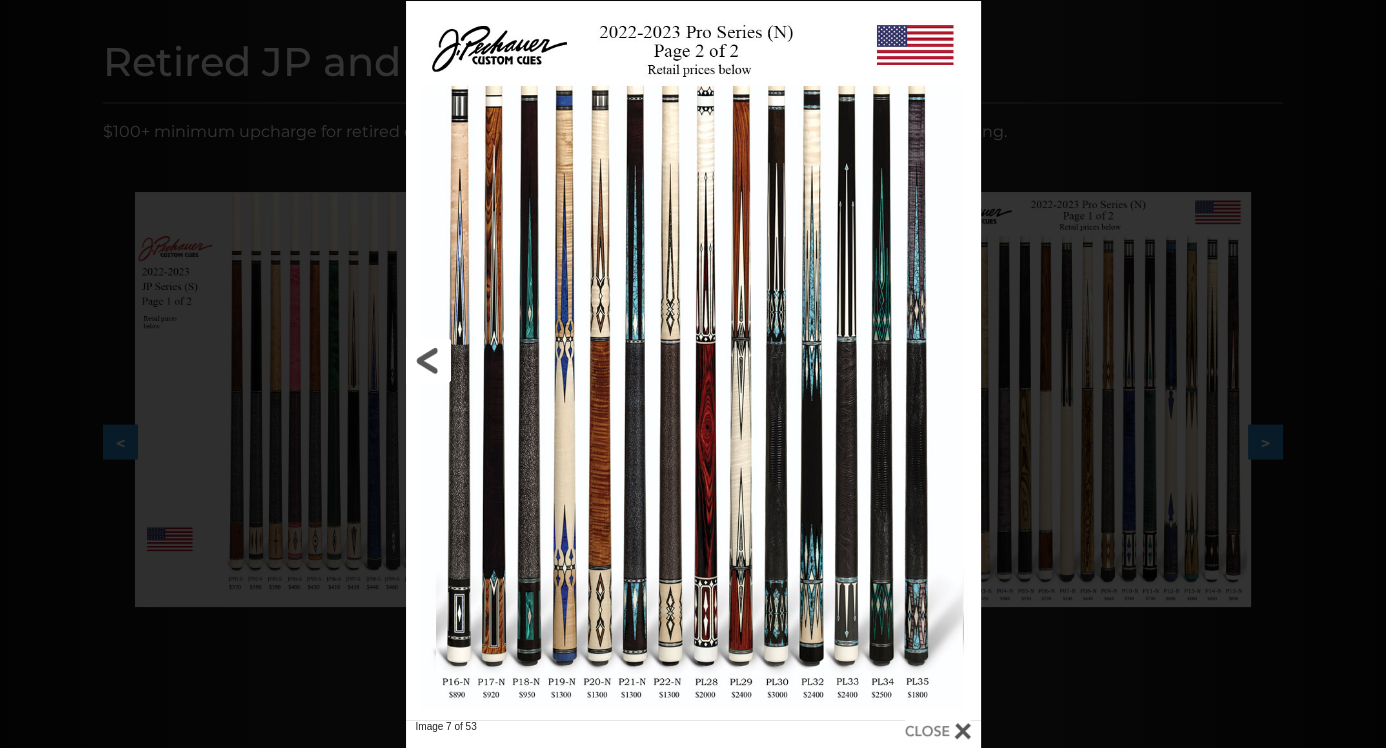 click at bounding box center [535, 360] 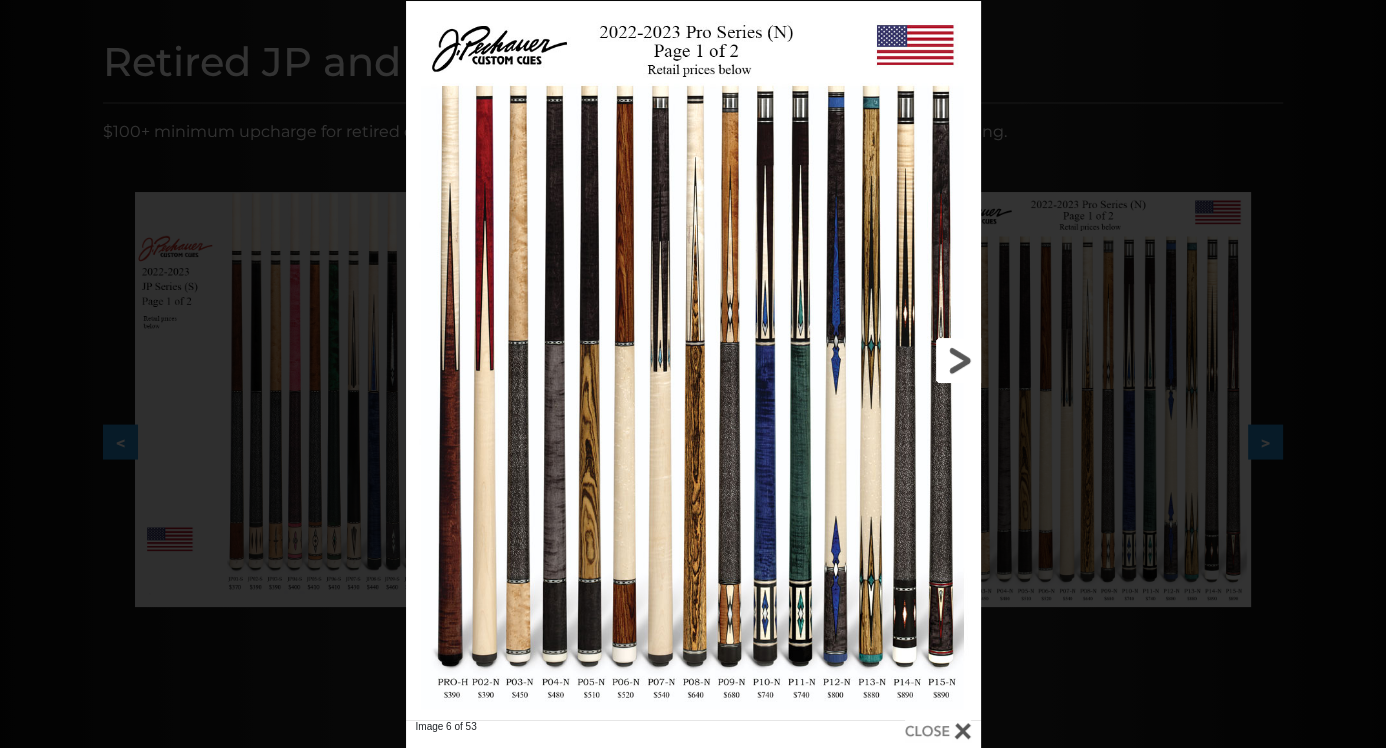 click at bounding box center (851, 360) 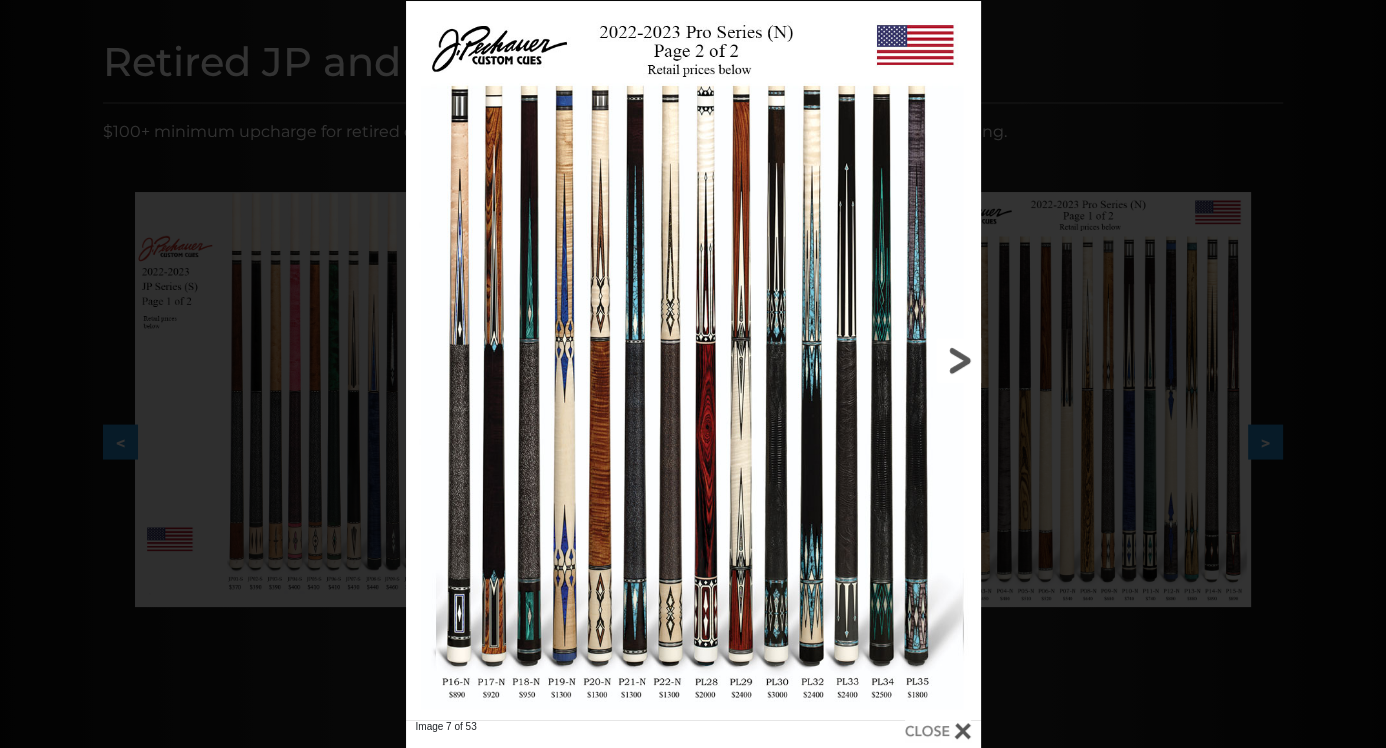 click at bounding box center (851, 360) 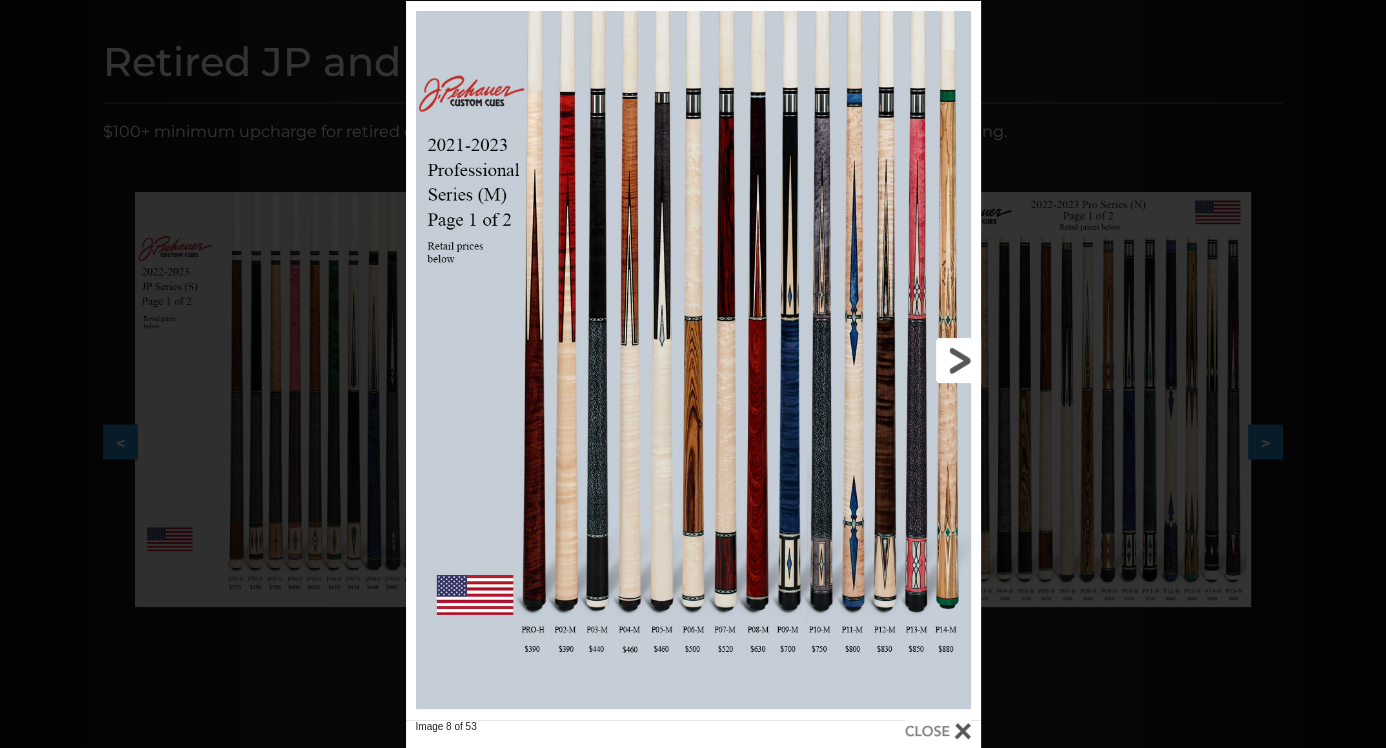 click at bounding box center [851, 360] 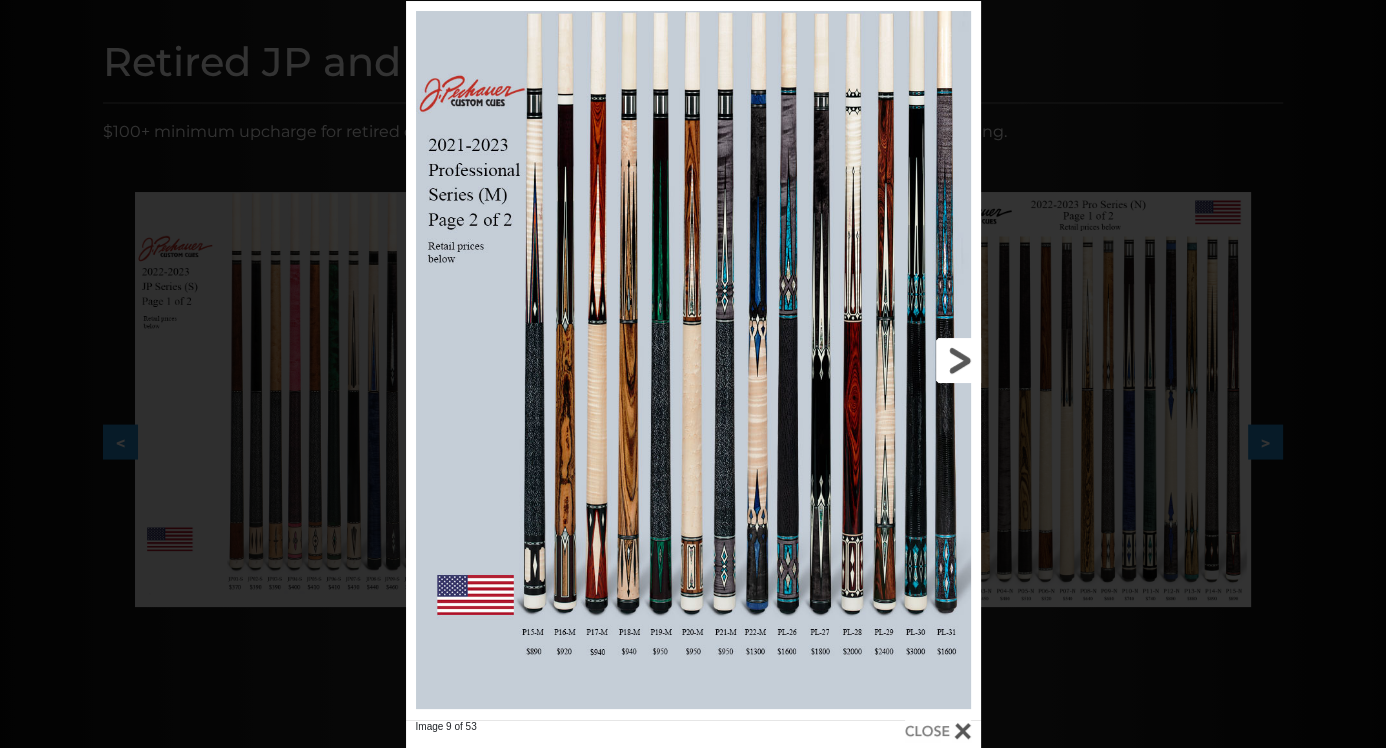 click at bounding box center [851, 360] 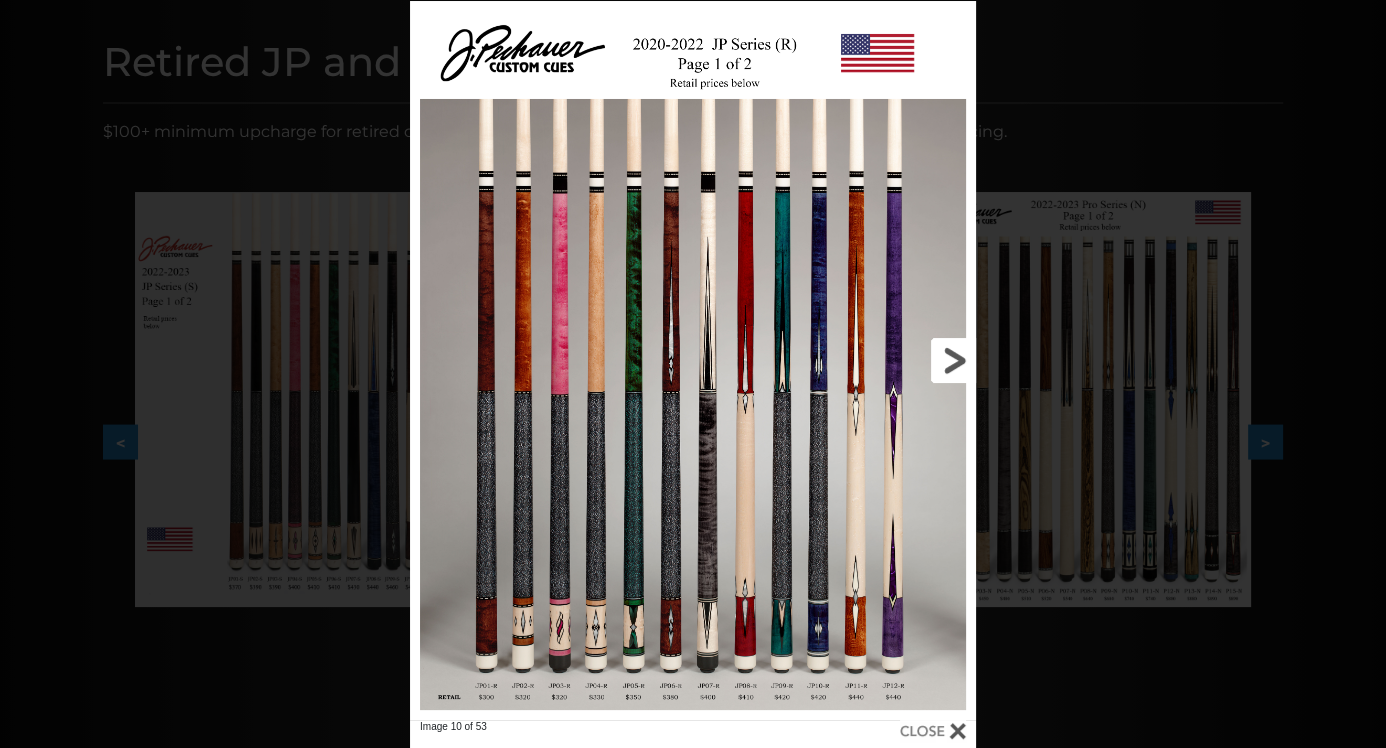 click at bounding box center (848, 360) 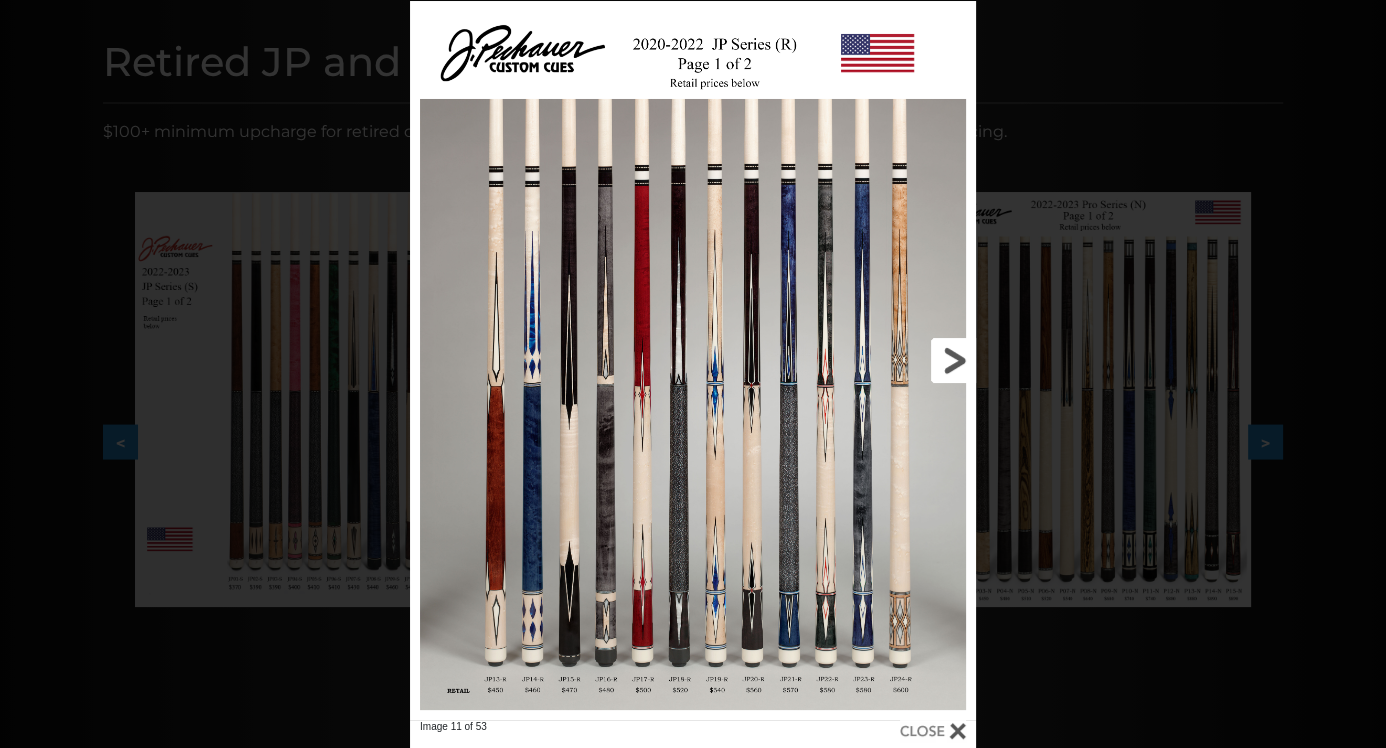 click at bounding box center (848, 360) 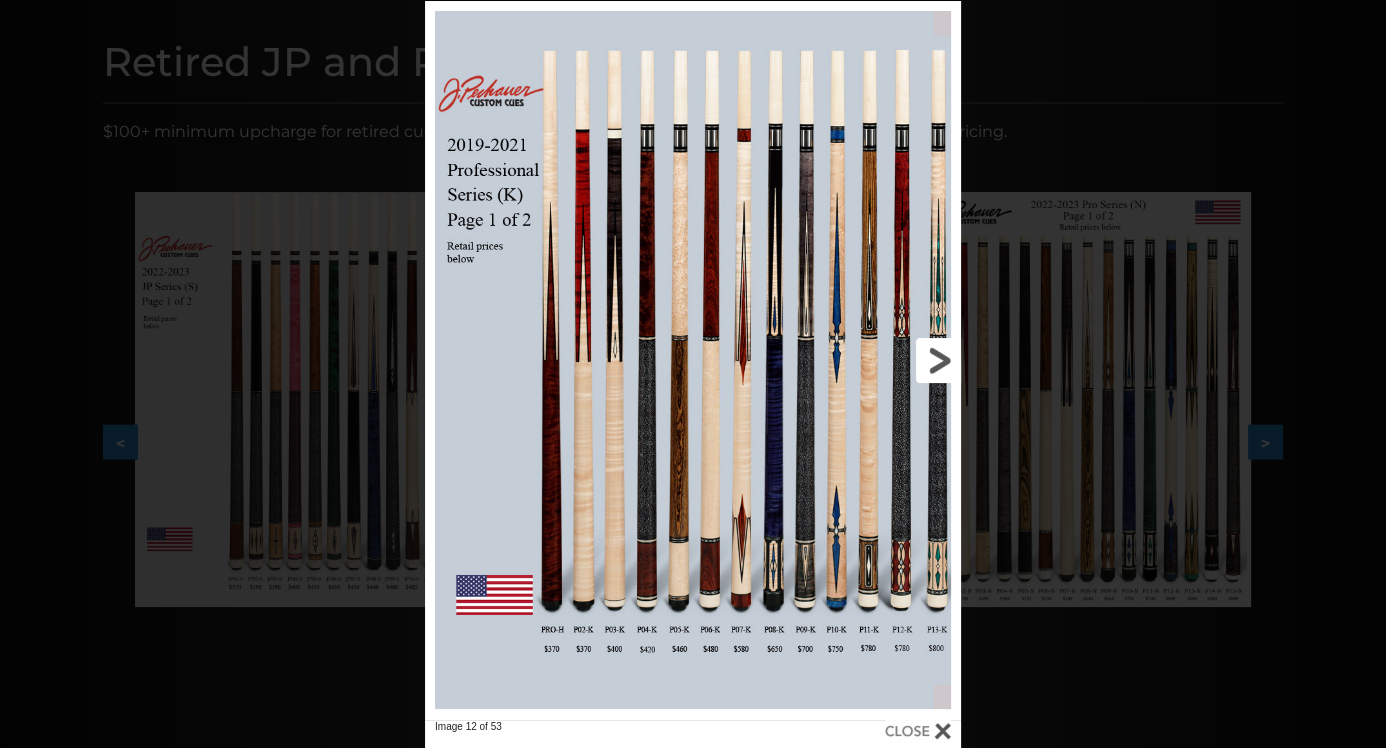 click at bounding box center [840, 360] 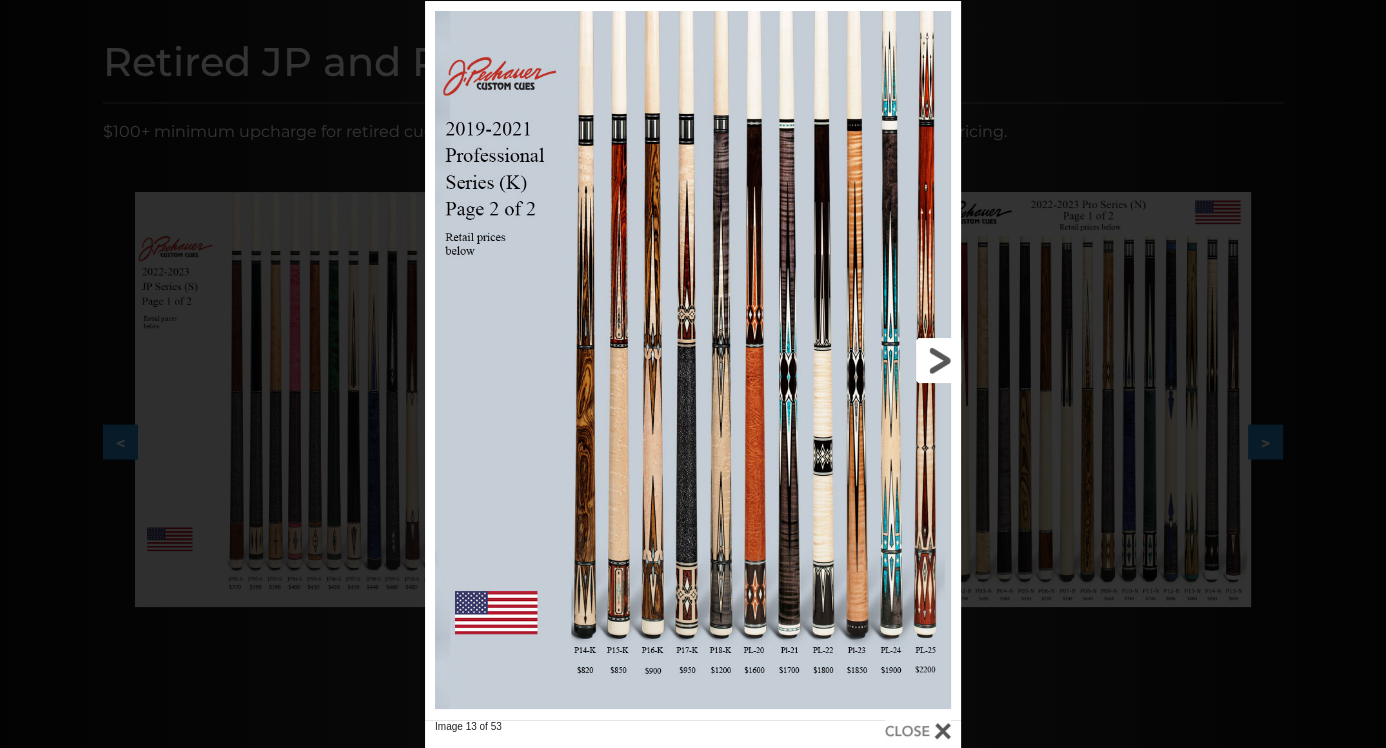 click at bounding box center (840, 360) 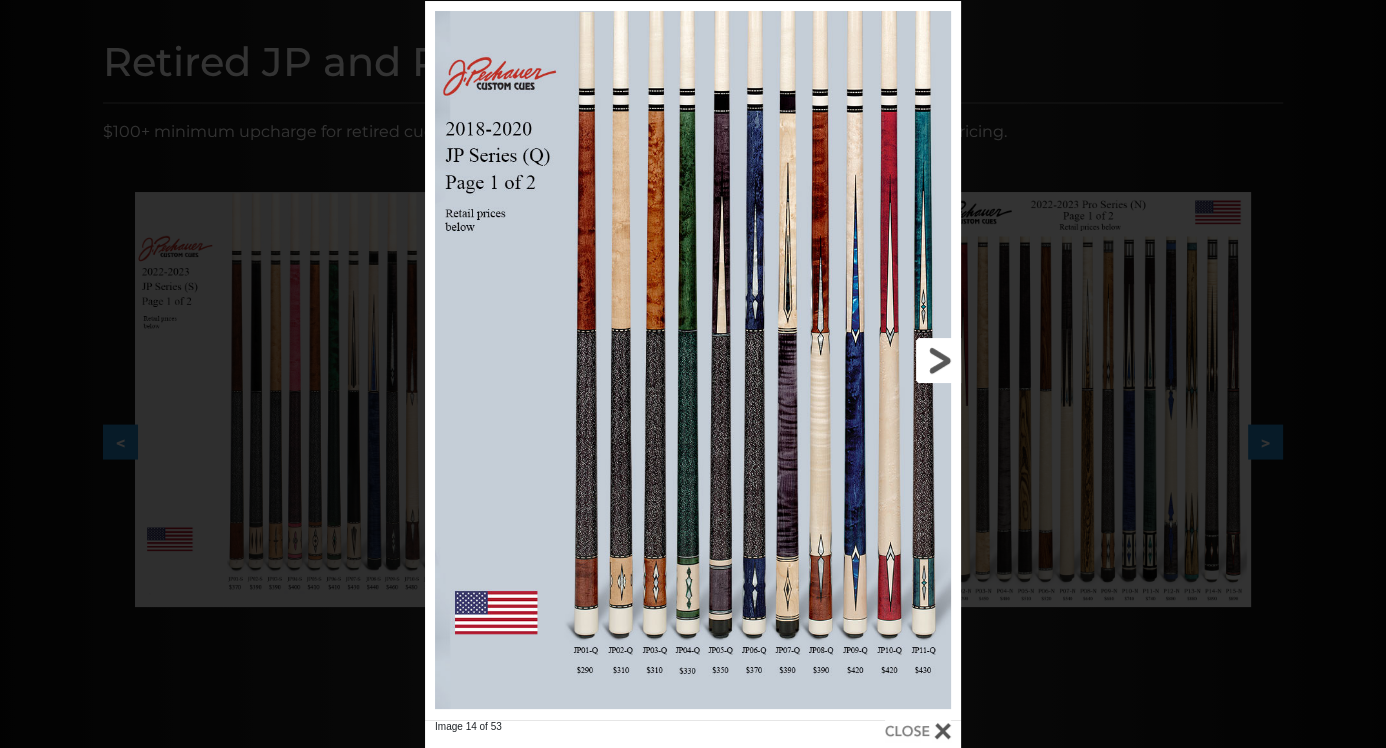 click at bounding box center (840, 360) 